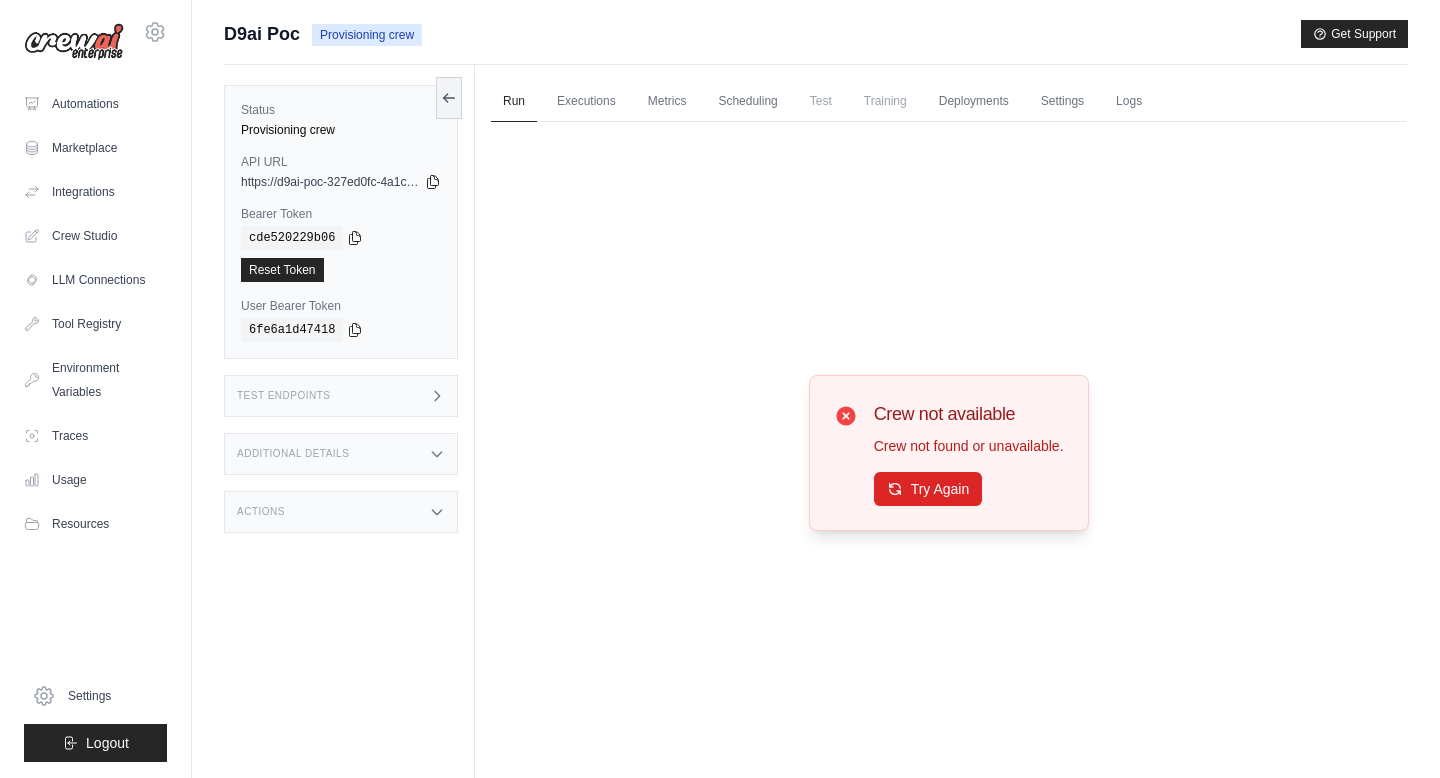scroll, scrollTop: 0, scrollLeft: 0, axis: both 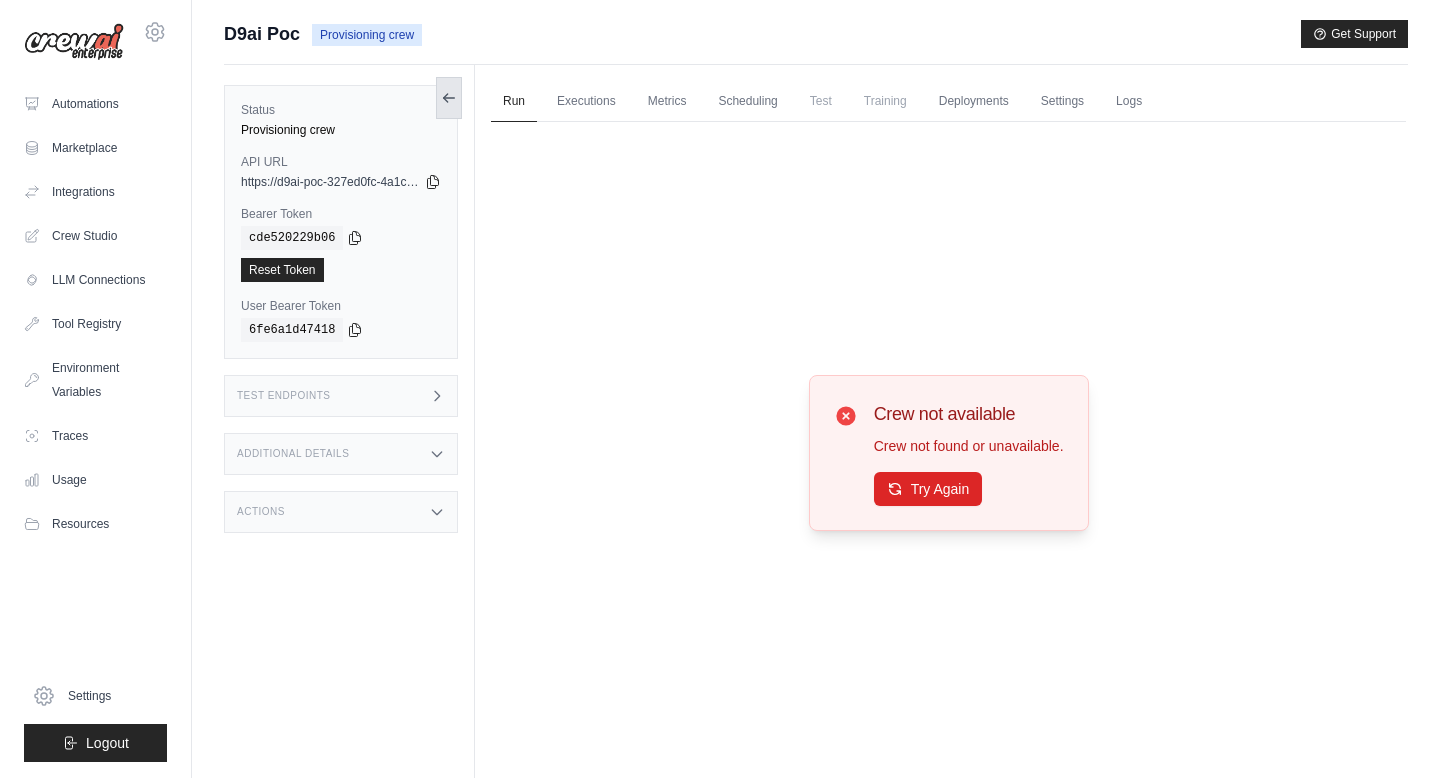 click 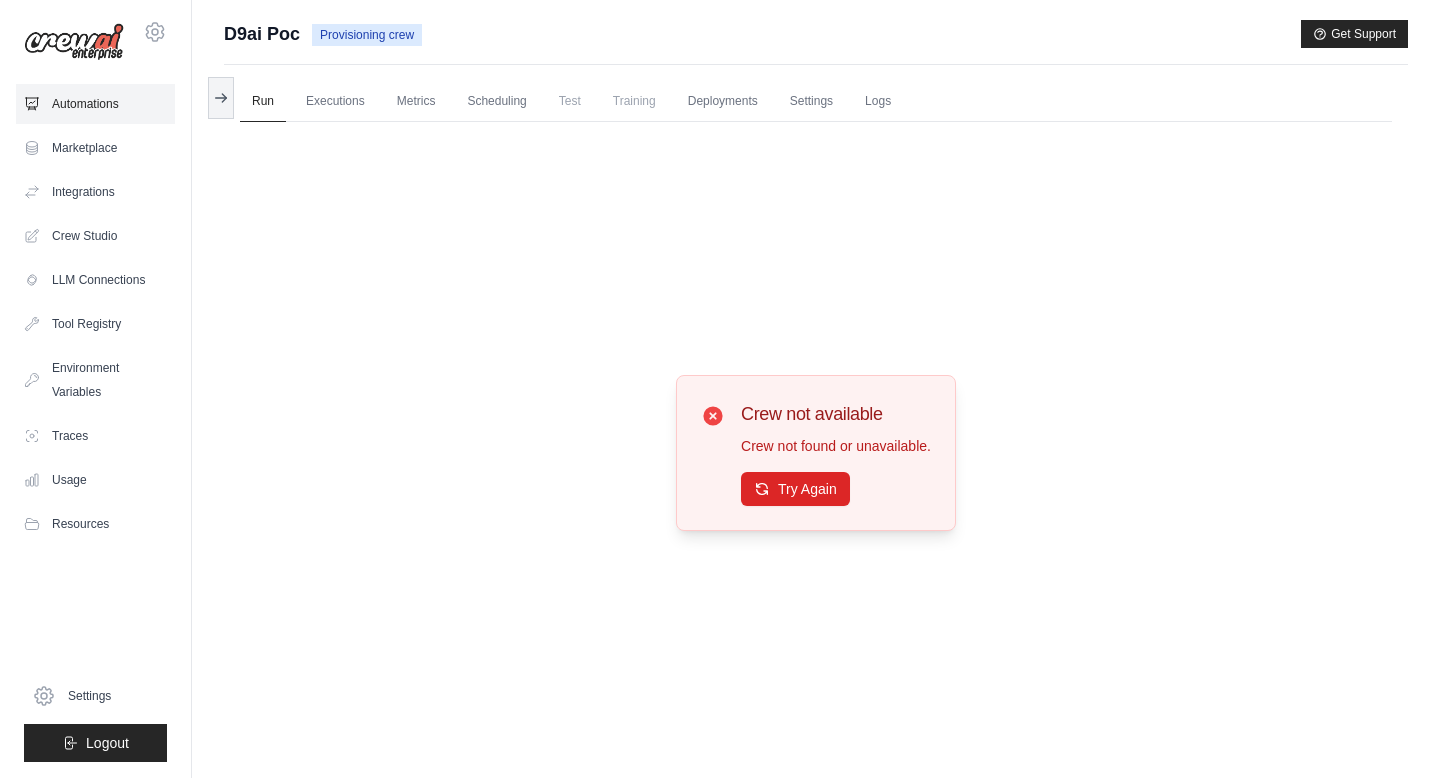 click on "Automations" at bounding box center [95, 104] 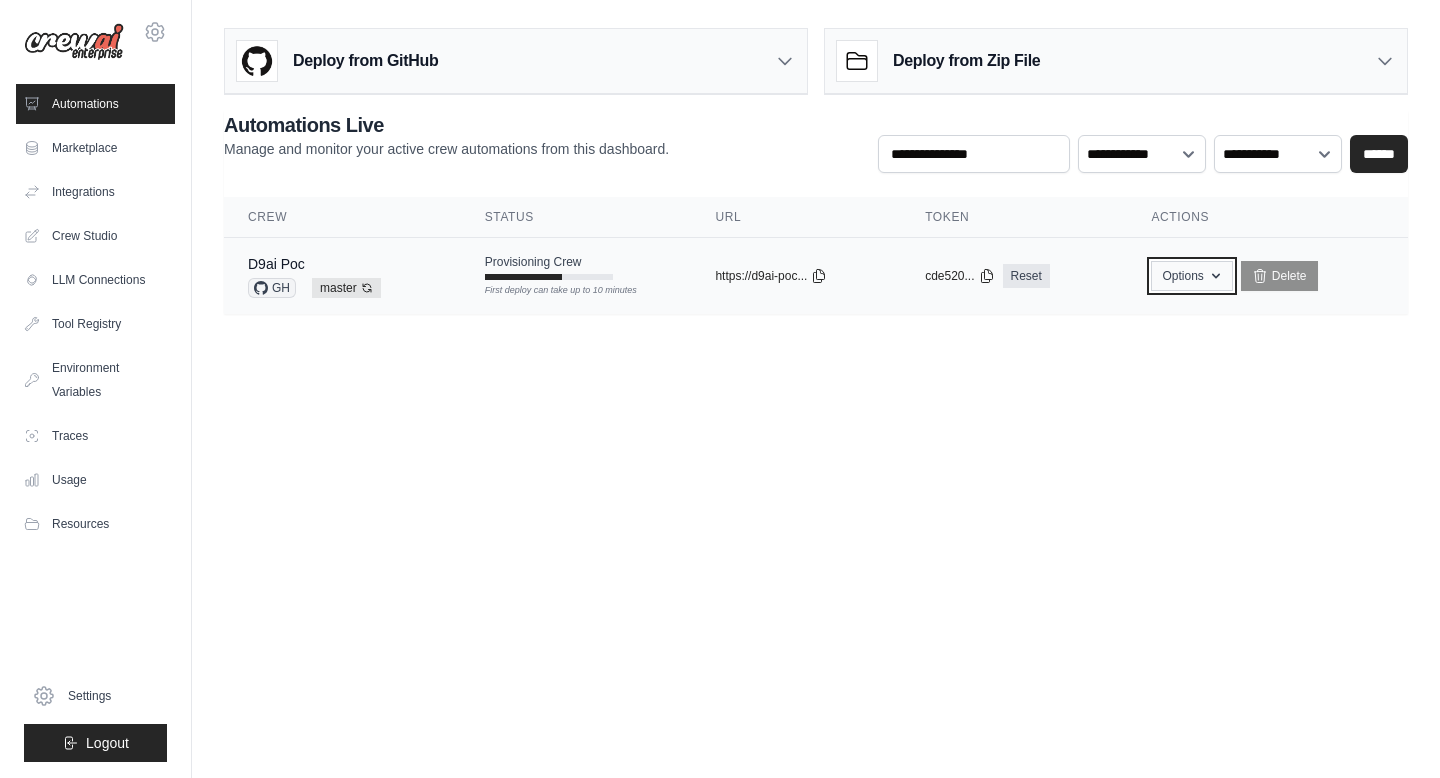 click 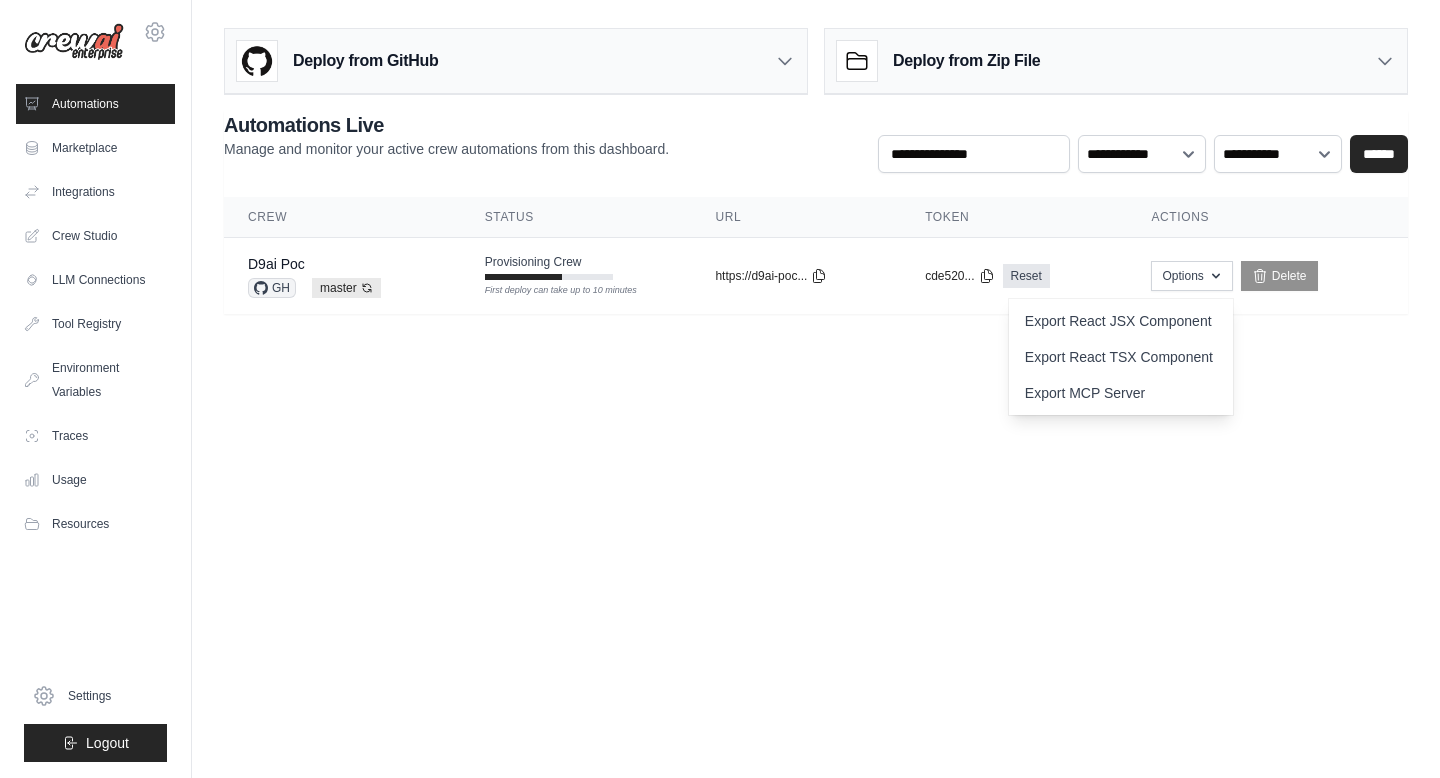 click on "**********" at bounding box center [816, 179] 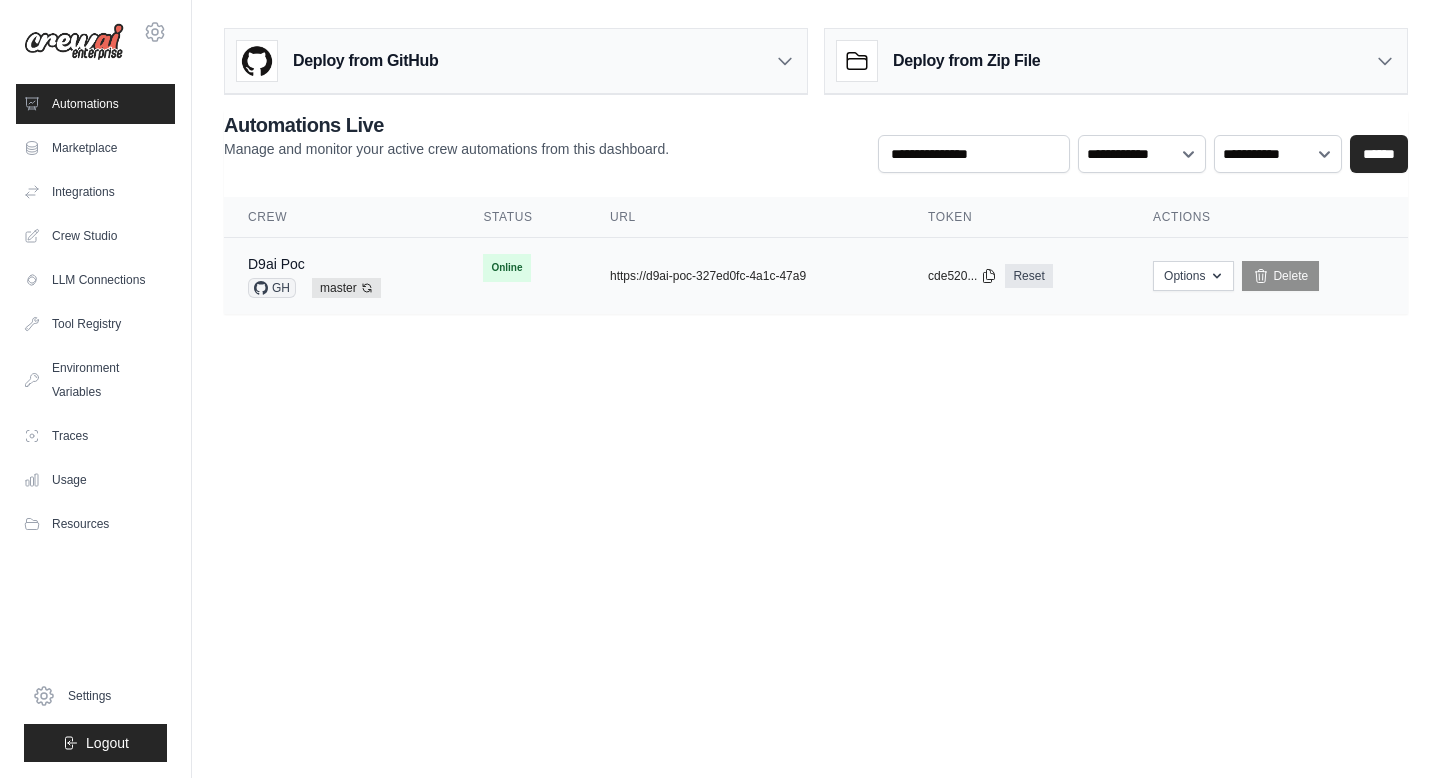 click on "D9ai Poc
GH
master
Auto-deploy enabled" at bounding box center (341, 276) 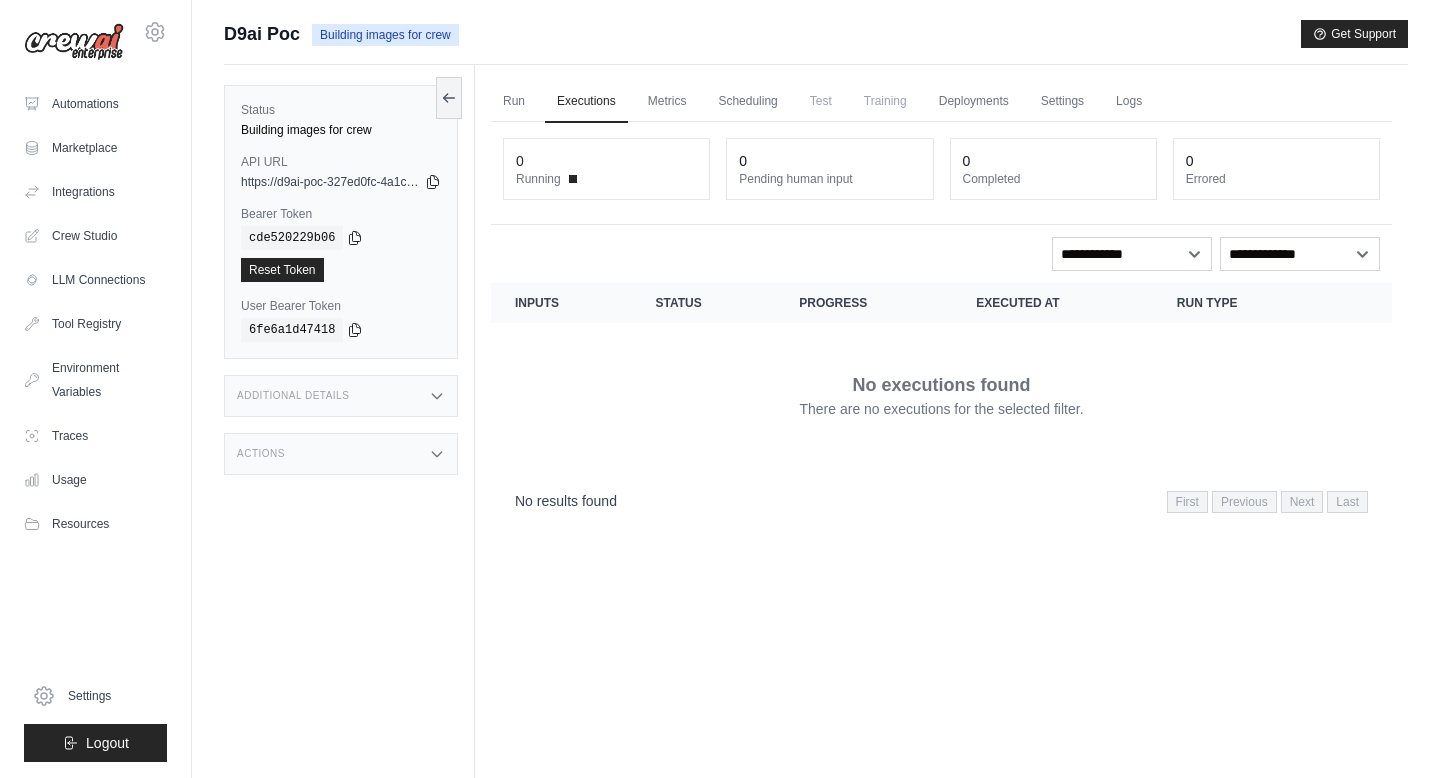 scroll, scrollTop: 0, scrollLeft: 0, axis: both 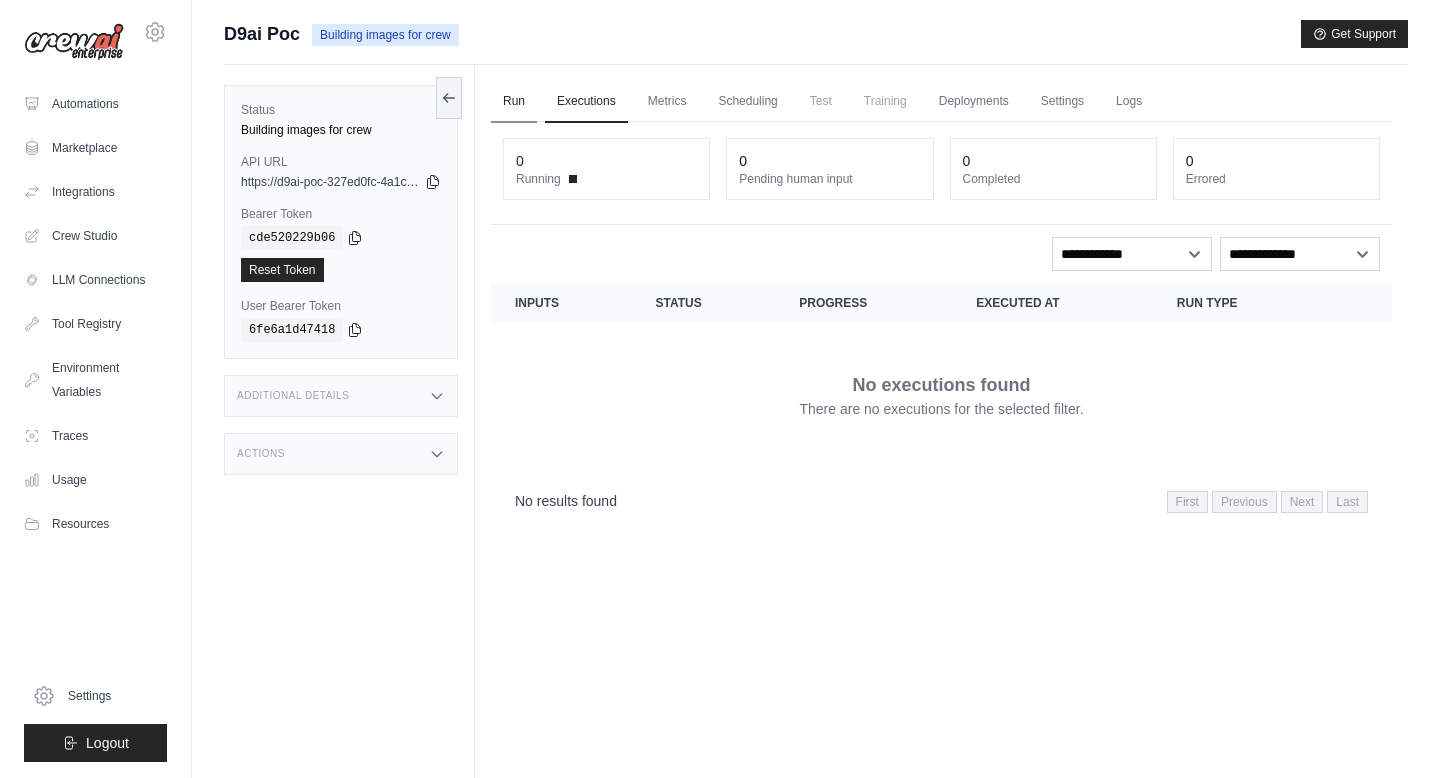 click on "Run" at bounding box center [514, 102] 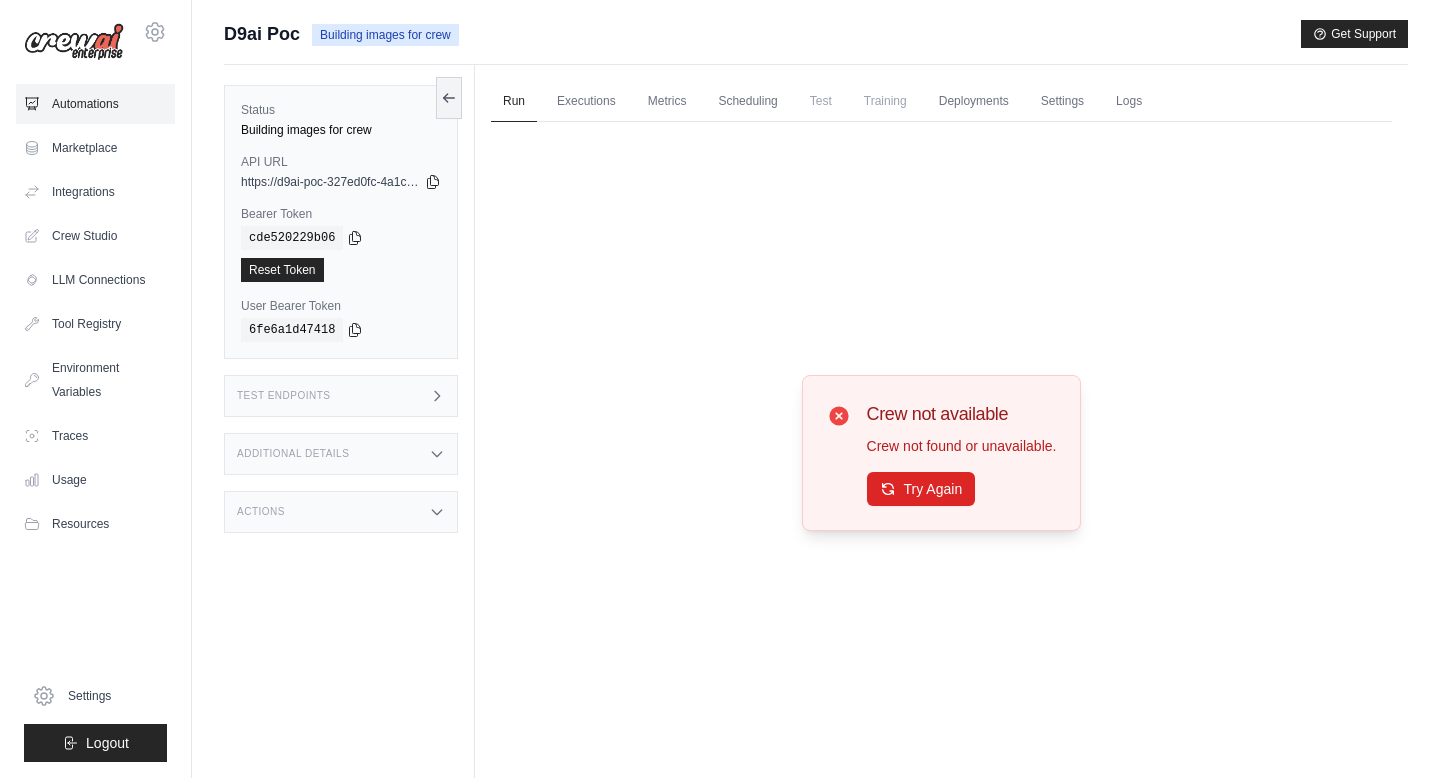 click on "Automations" at bounding box center [95, 104] 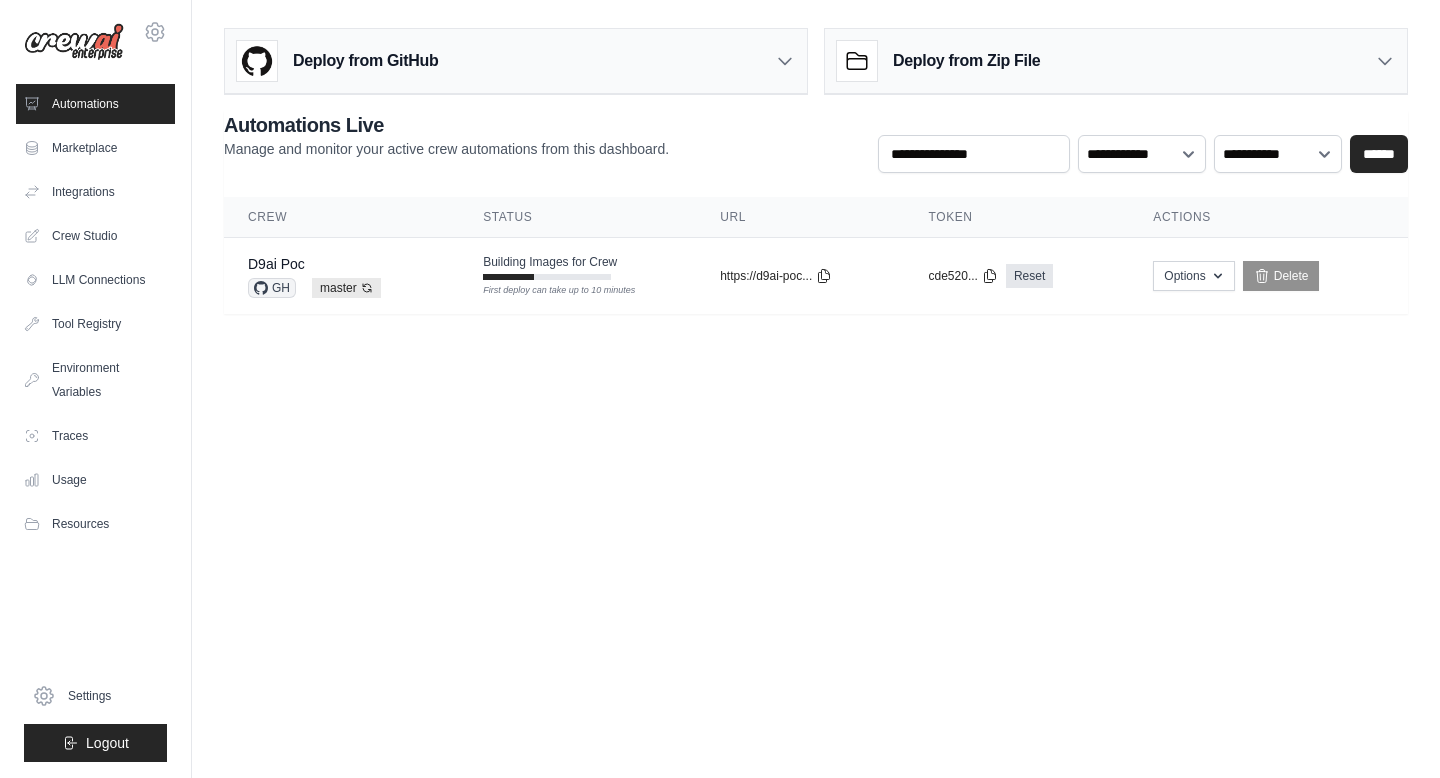 click on "Deploy from GitHub" at bounding box center [516, 61] 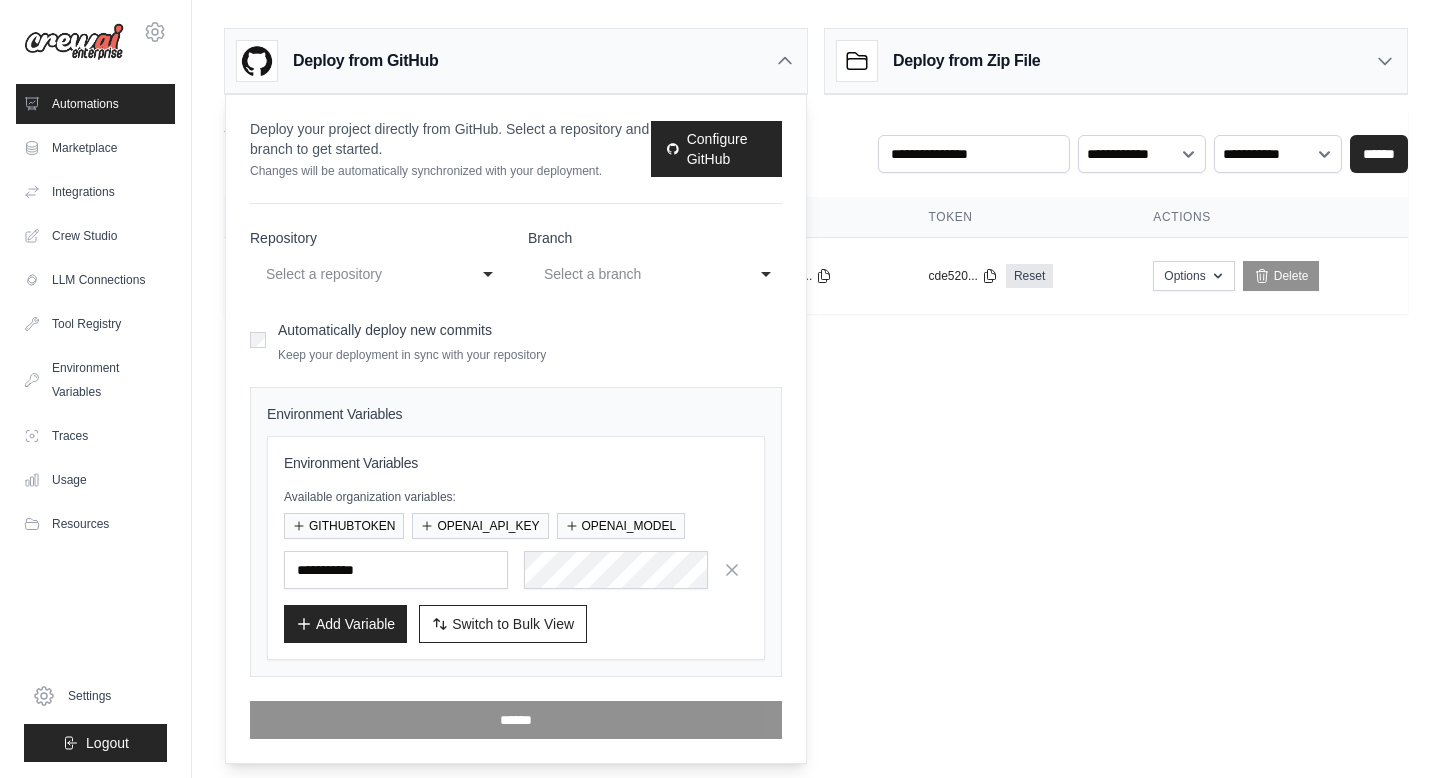 click on "cto@dimension9.io
Settings
Automations
Marketplace
Integrations
Blog" at bounding box center (720, 389) 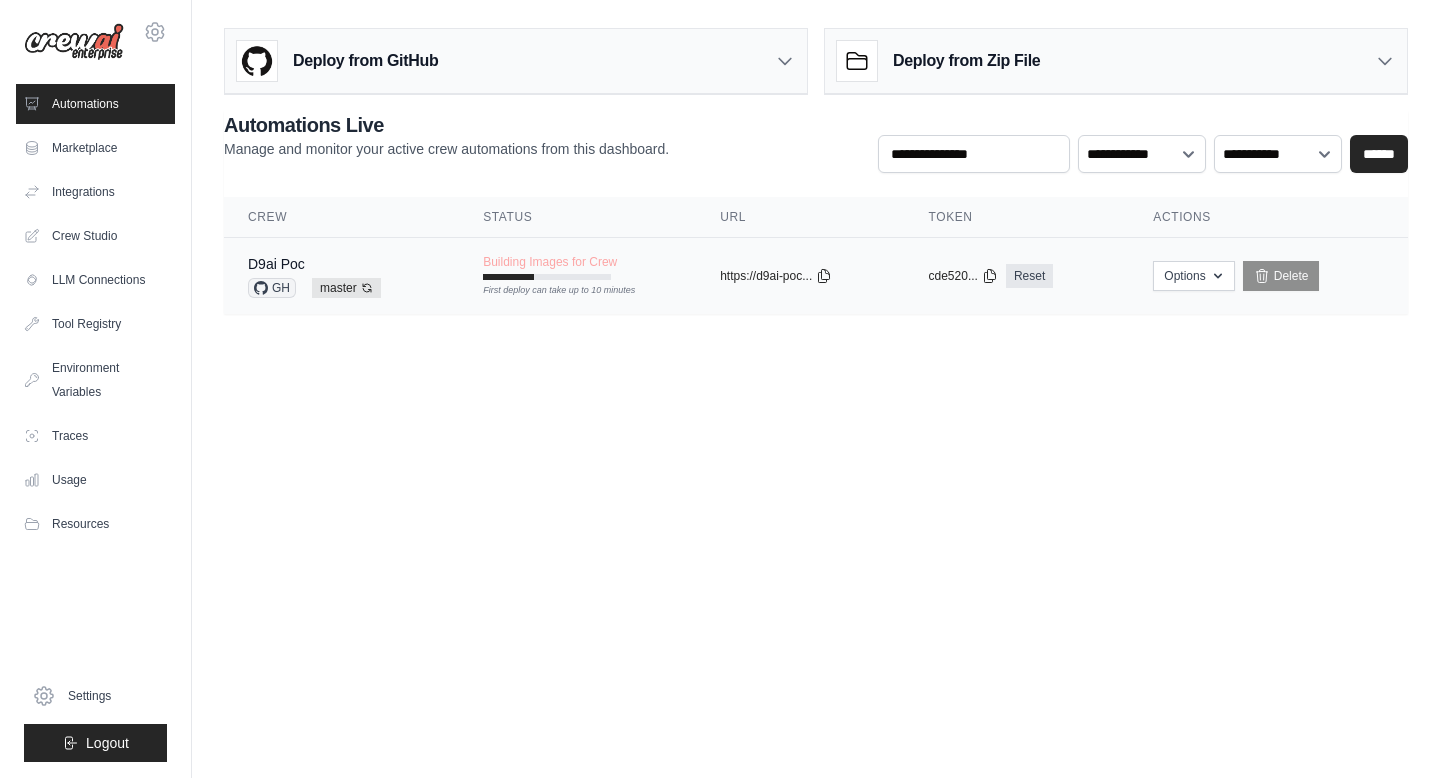 click on "Building Images for Crew
First deploy can take up to 10 minutes" at bounding box center (577, 267) 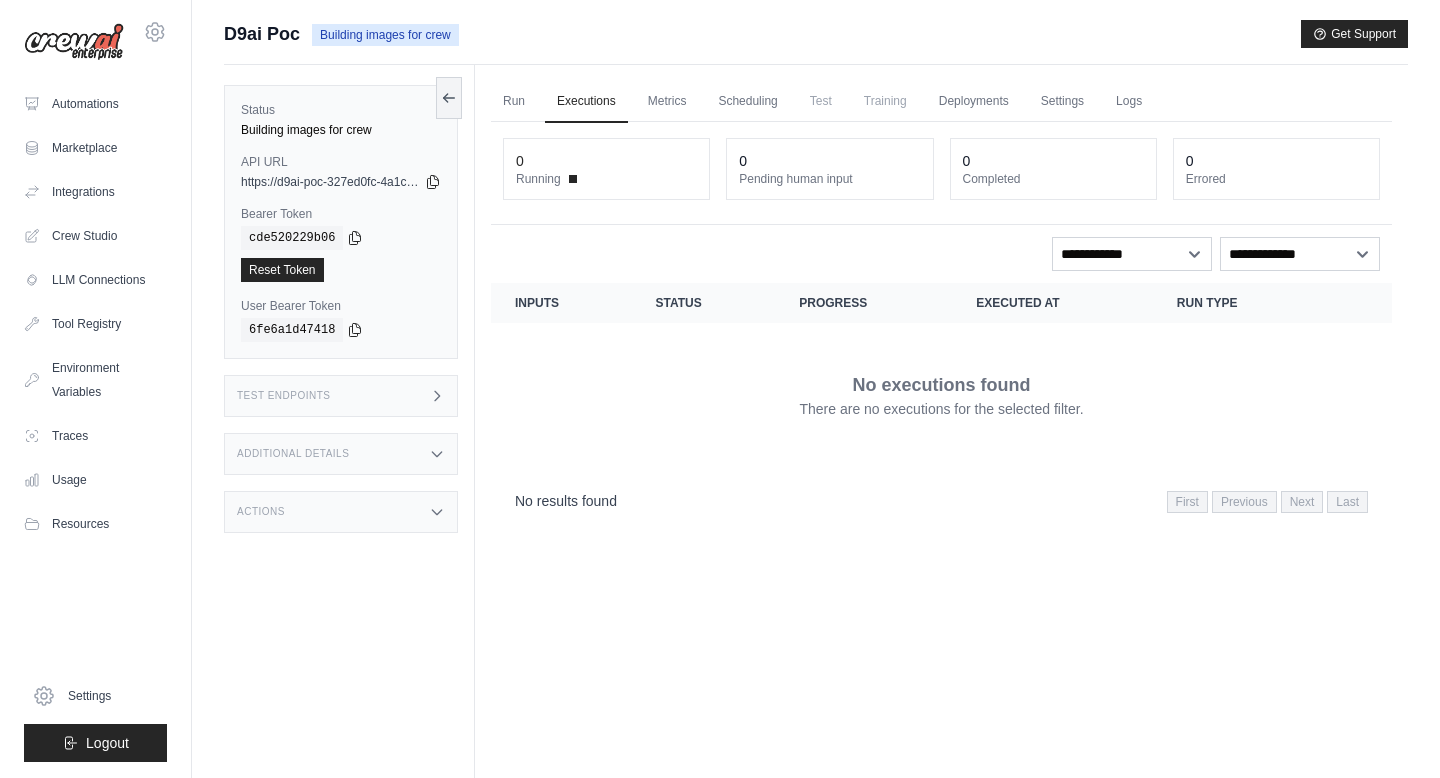 scroll, scrollTop: 0, scrollLeft: 0, axis: both 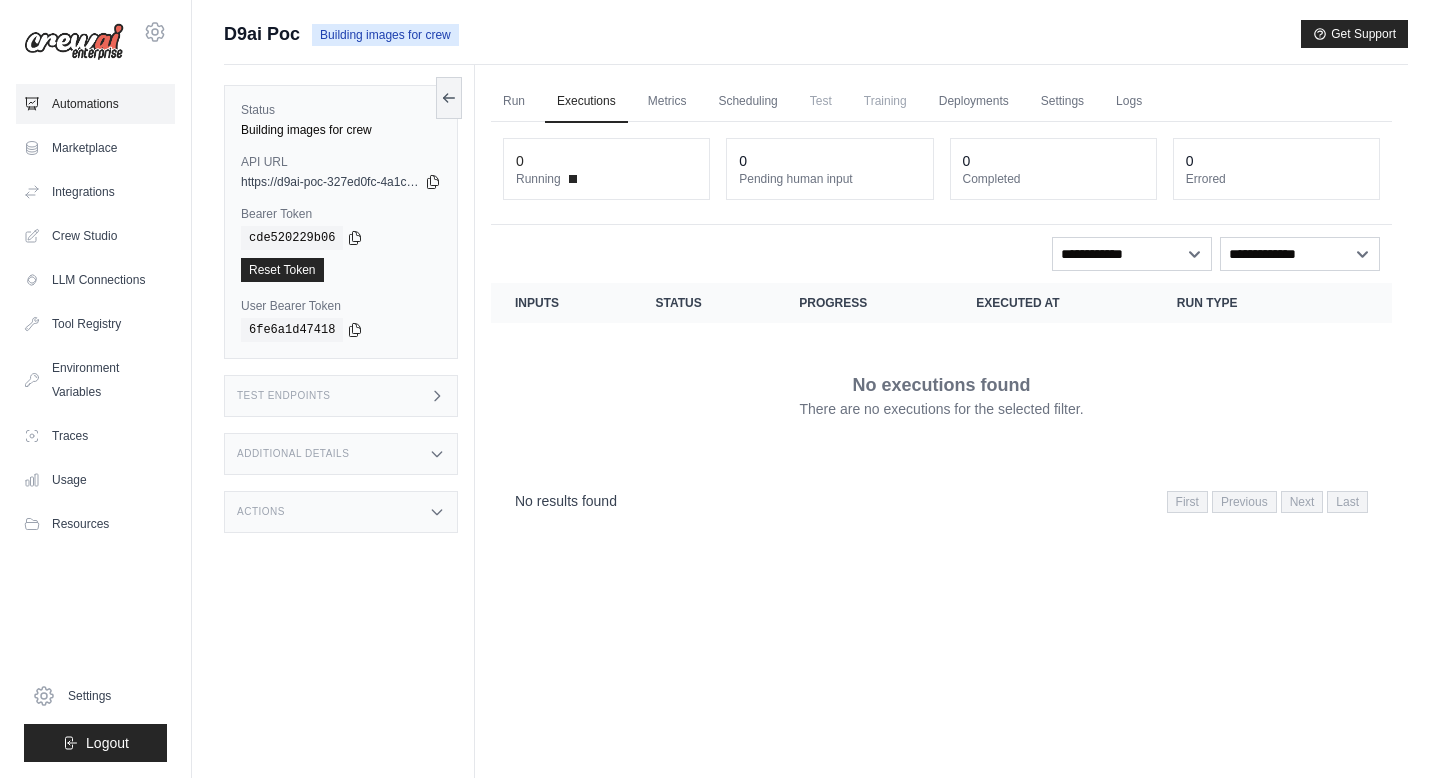 click on "Automations" at bounding box center [95, 104] 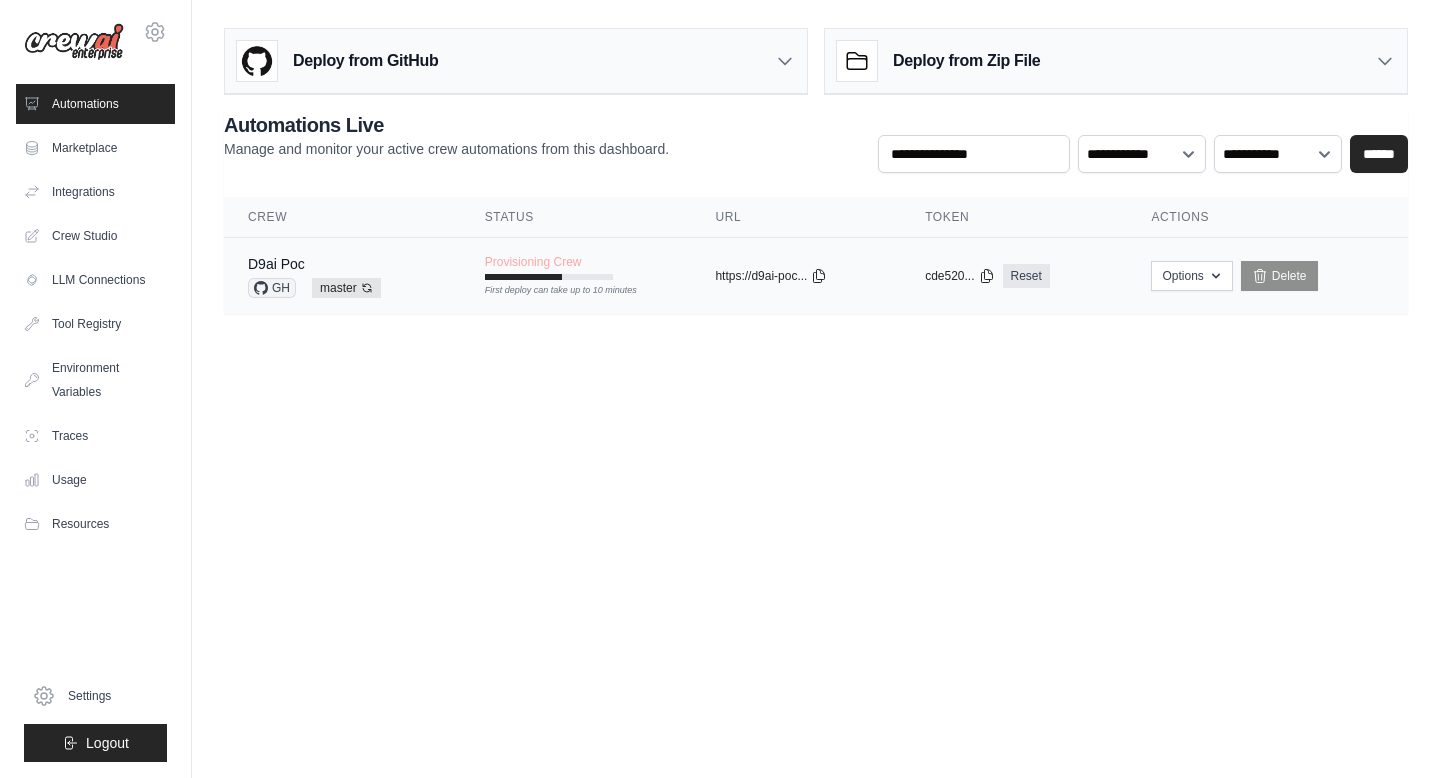 click on "Provisioning Crew
First deploy can take up to 10 minutes" at bounding box center [576, 267] 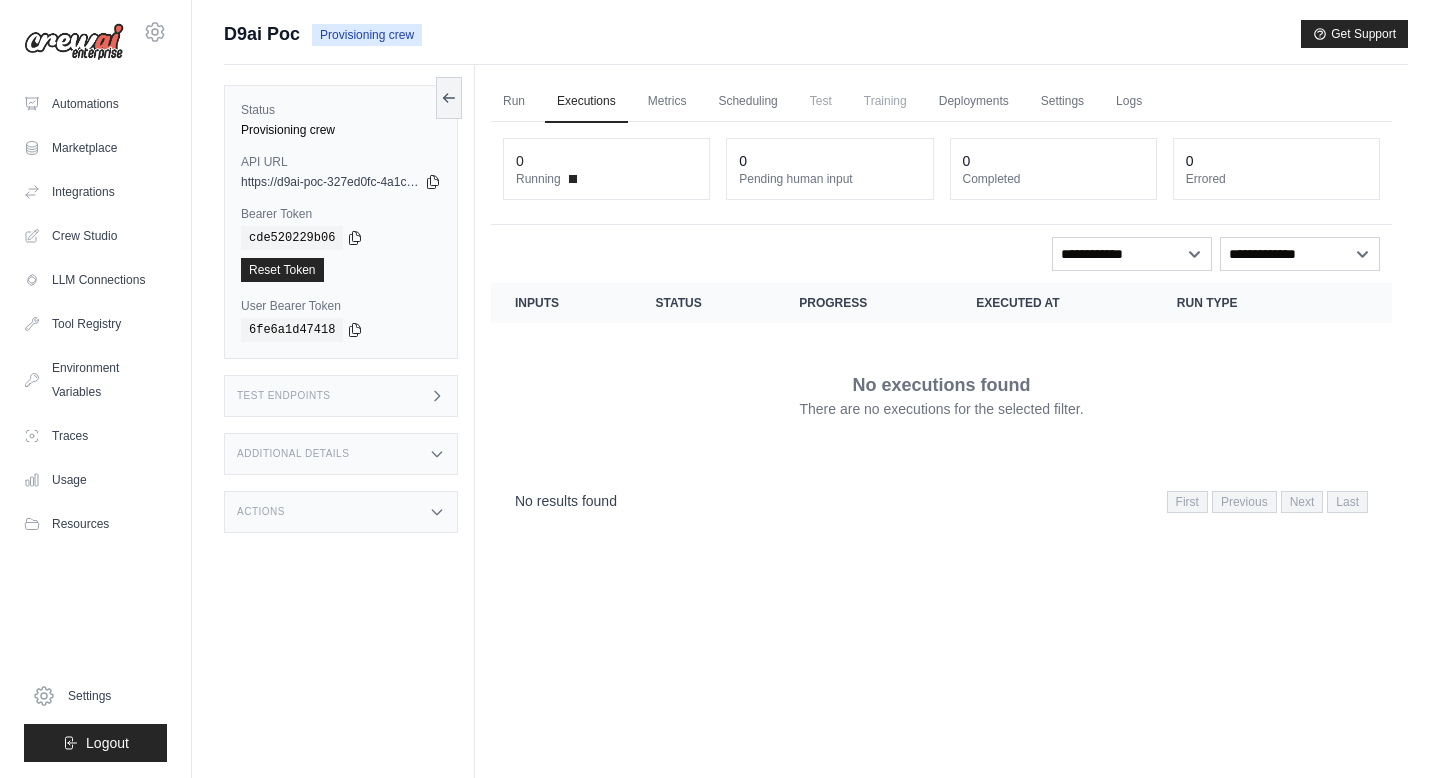 scroll, scrollTop: 0, scrollLeft: 0, axis: both 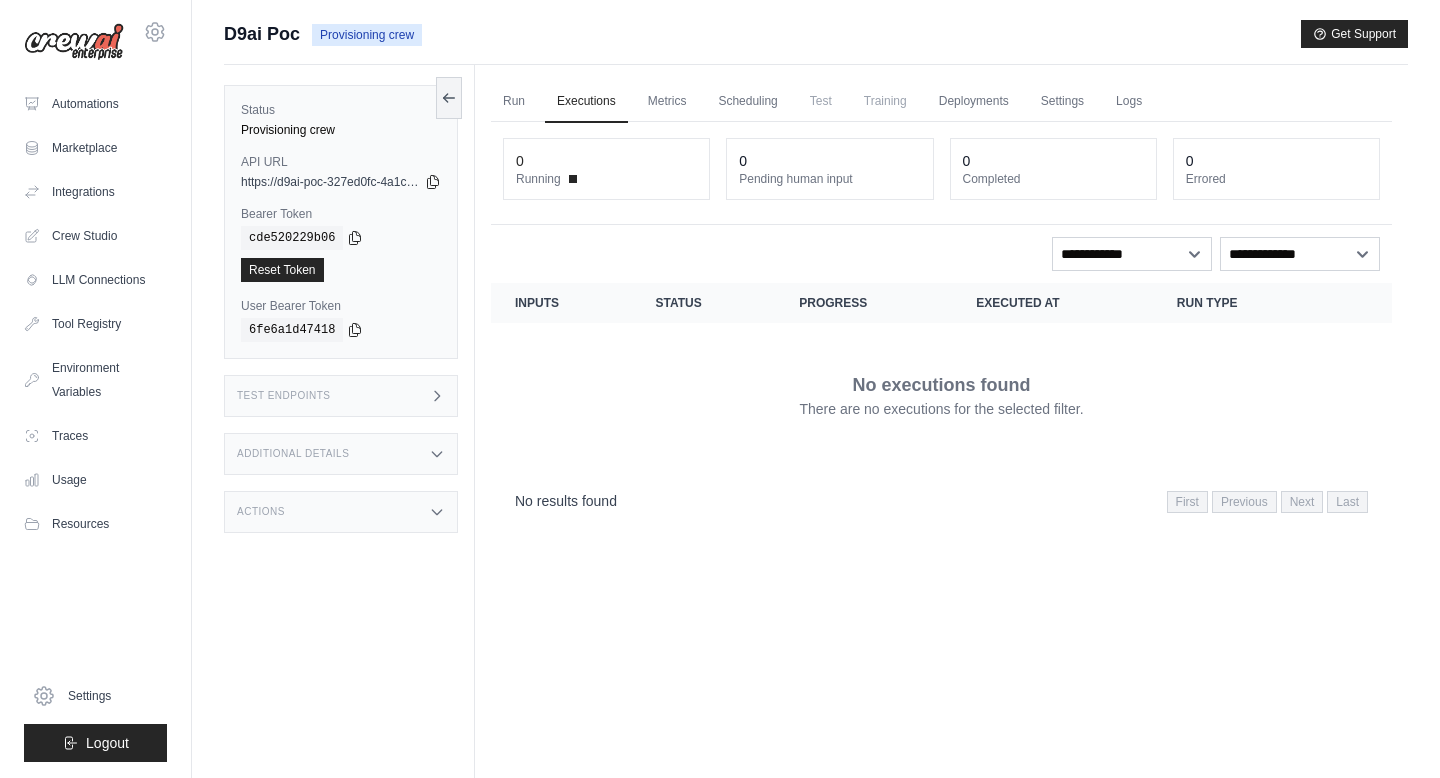 click on "Actions" at bounding box center [341, 512] 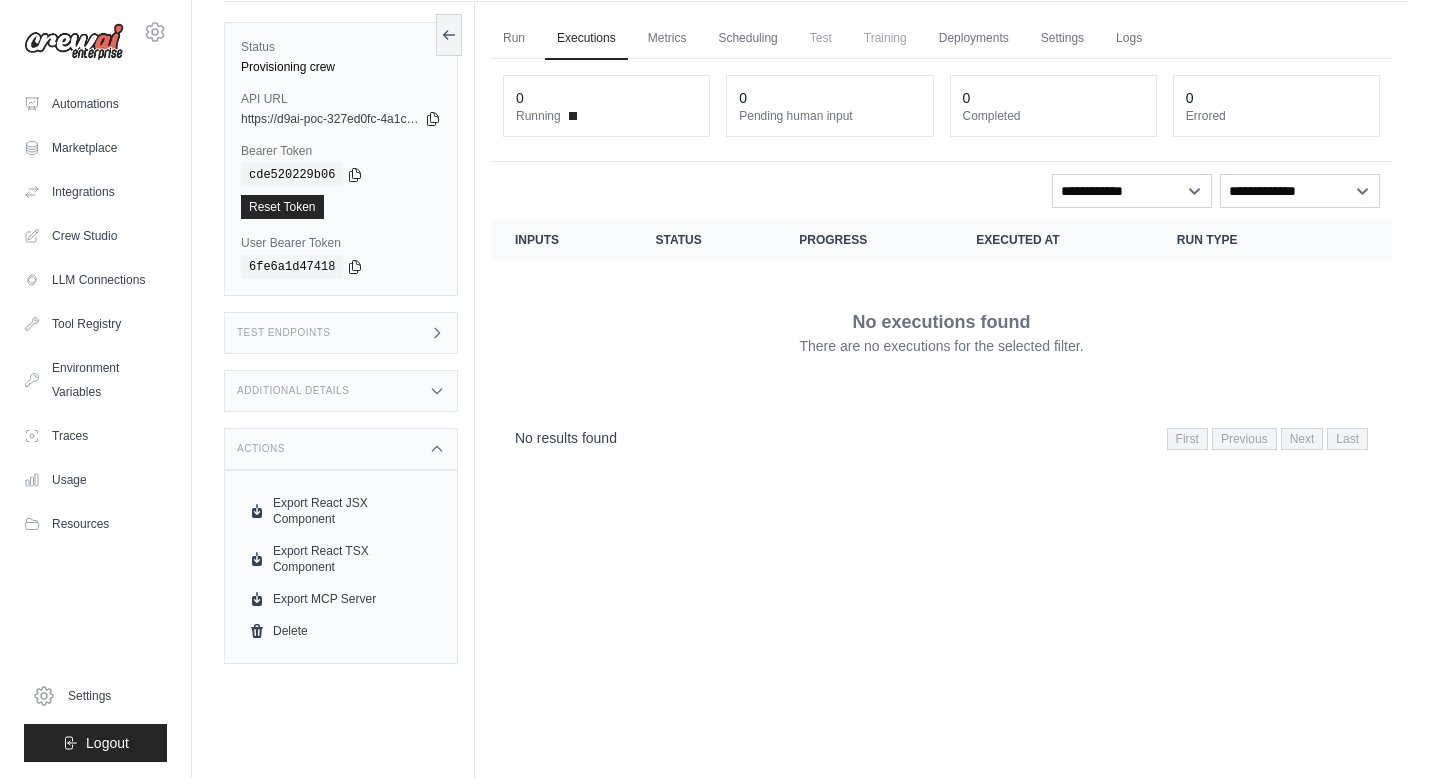 scroll, scrollTop: 75, scrollLeft: 0, axis: vertical 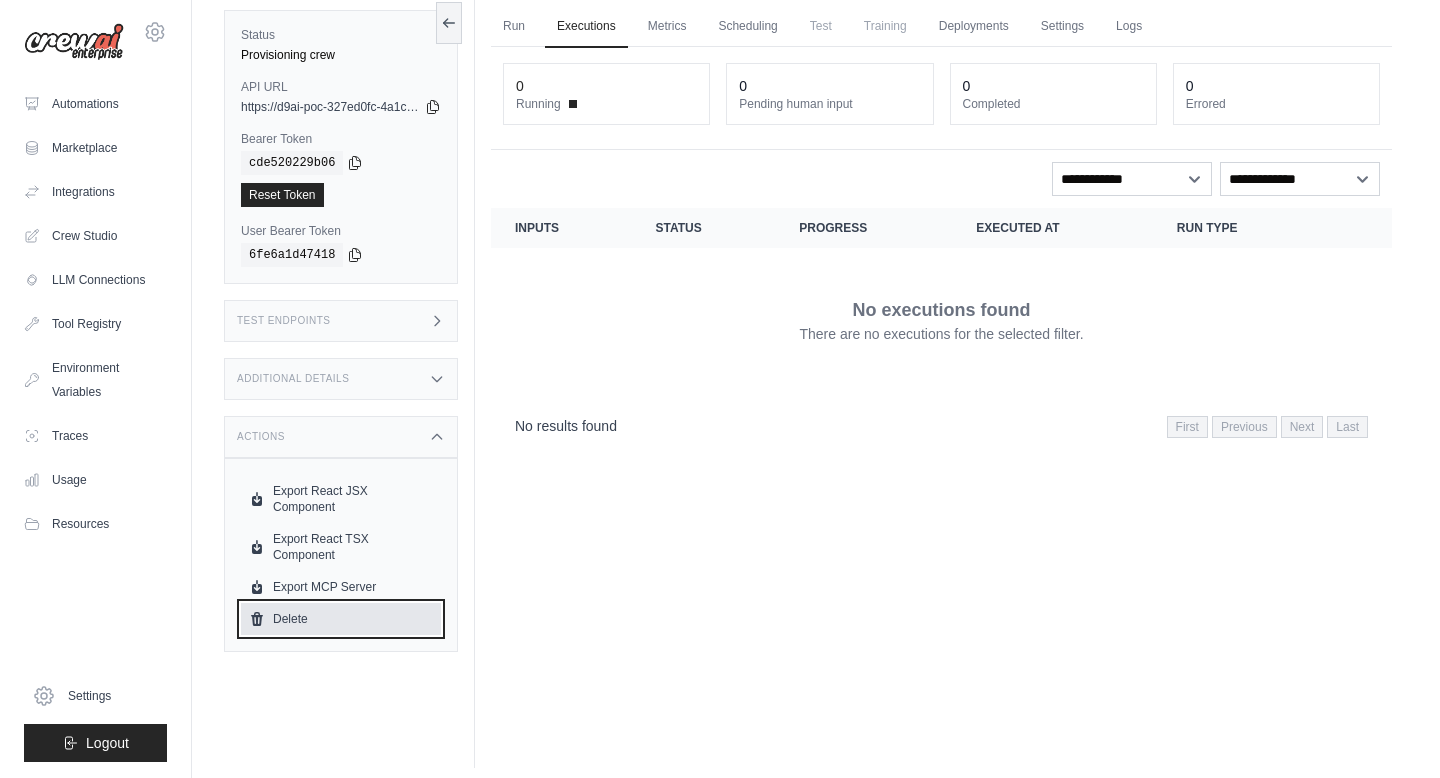click on "Delete" at bounding box center [341, 619] 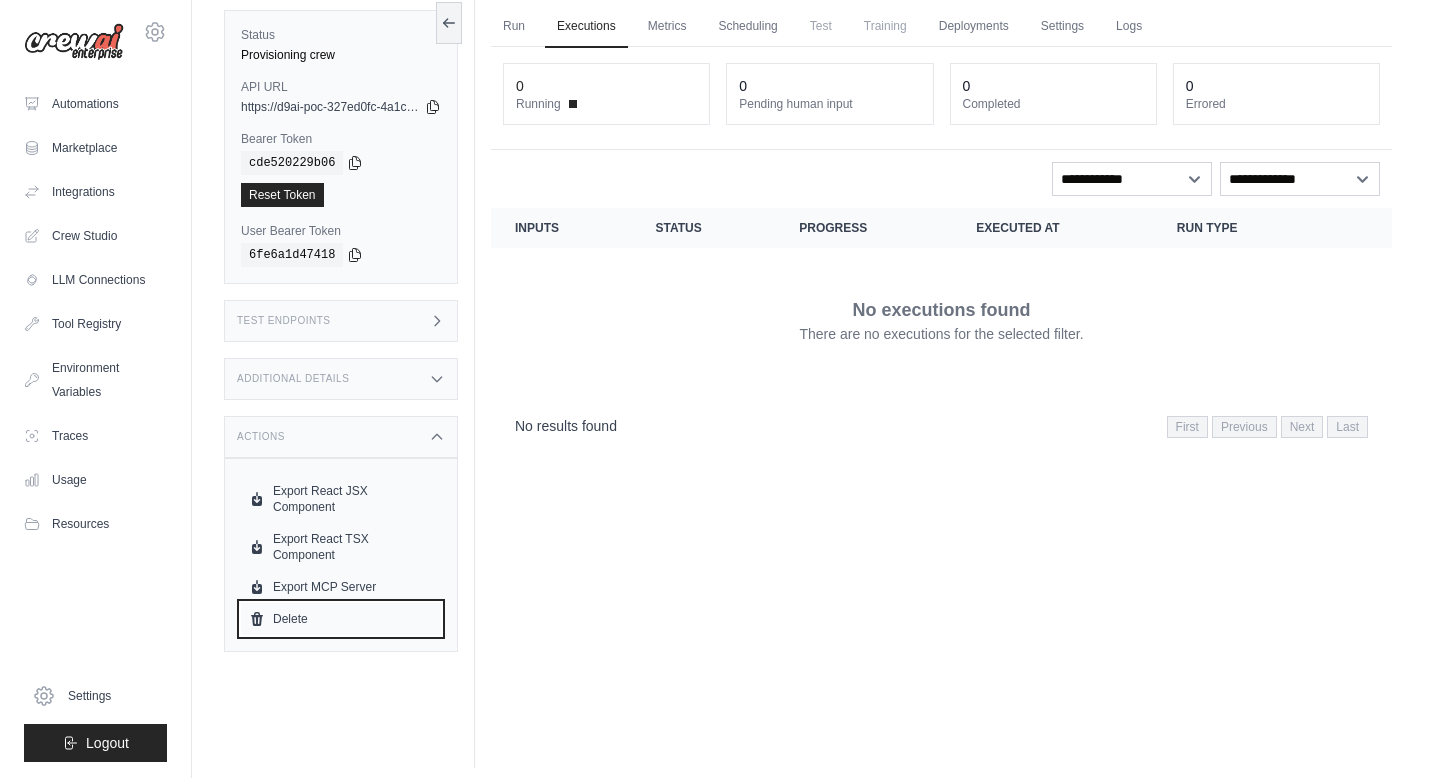 scroll, scrollTop: 0, scrollLeft: 0, axis: both 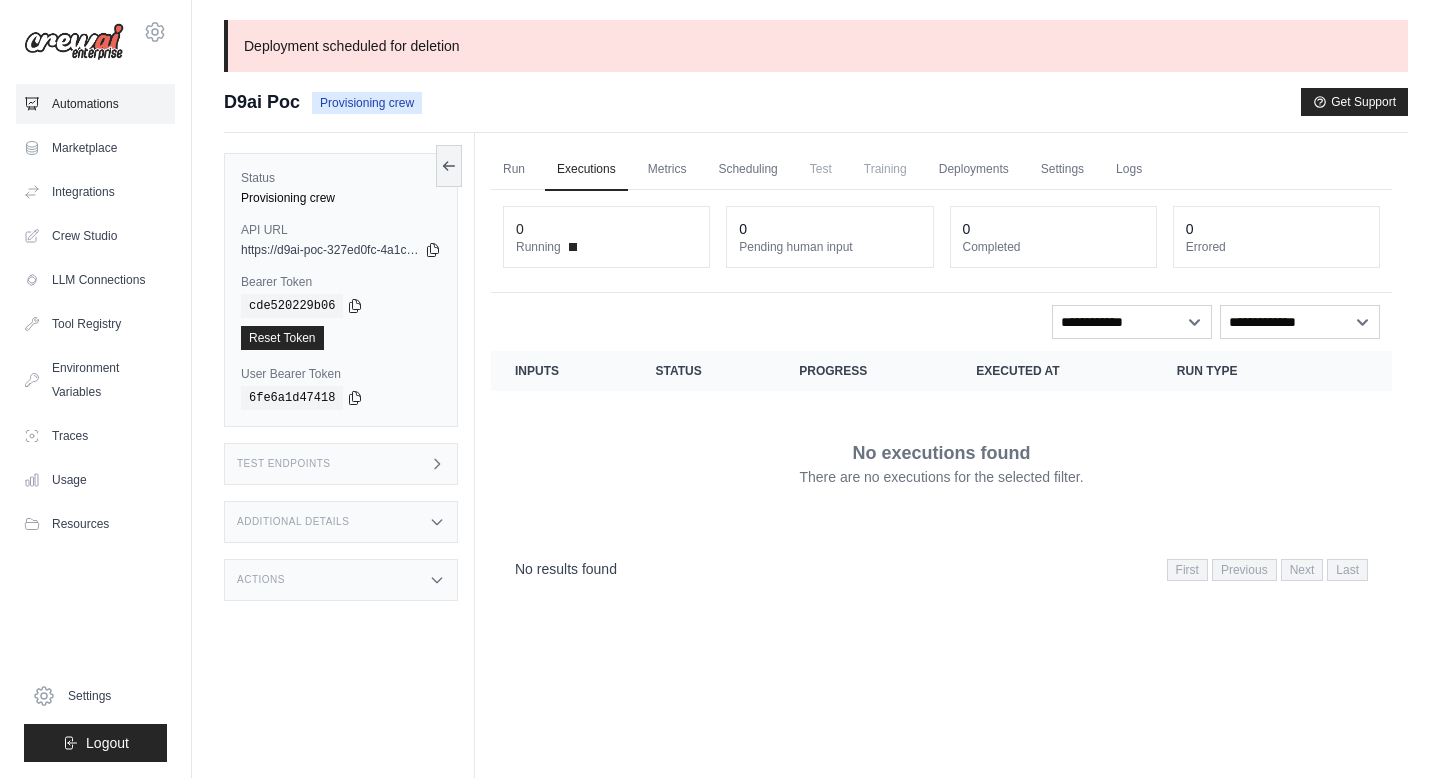 click on "Automations" at bounding box center (95, 104) 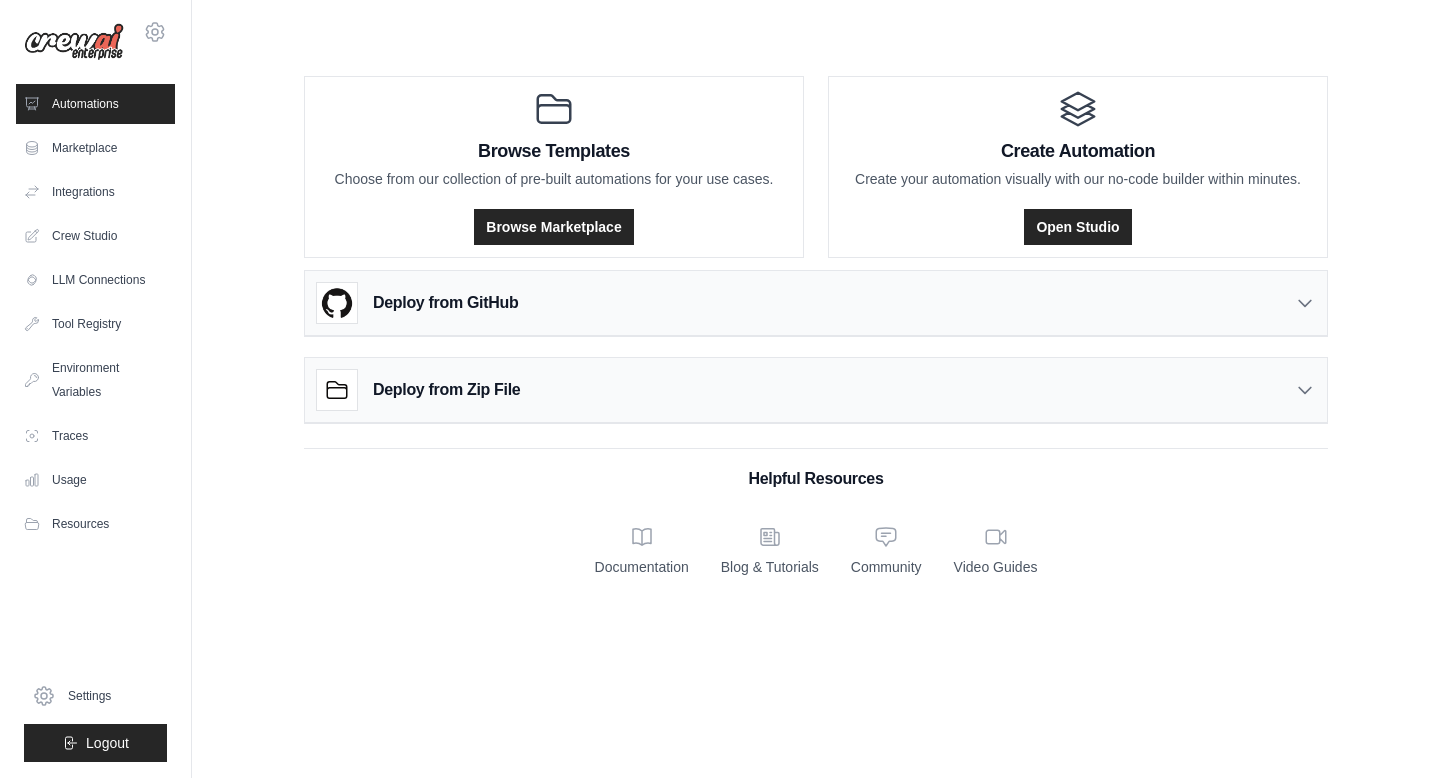 click on "Deploy from GitHub" at bounding box center (816, 303) 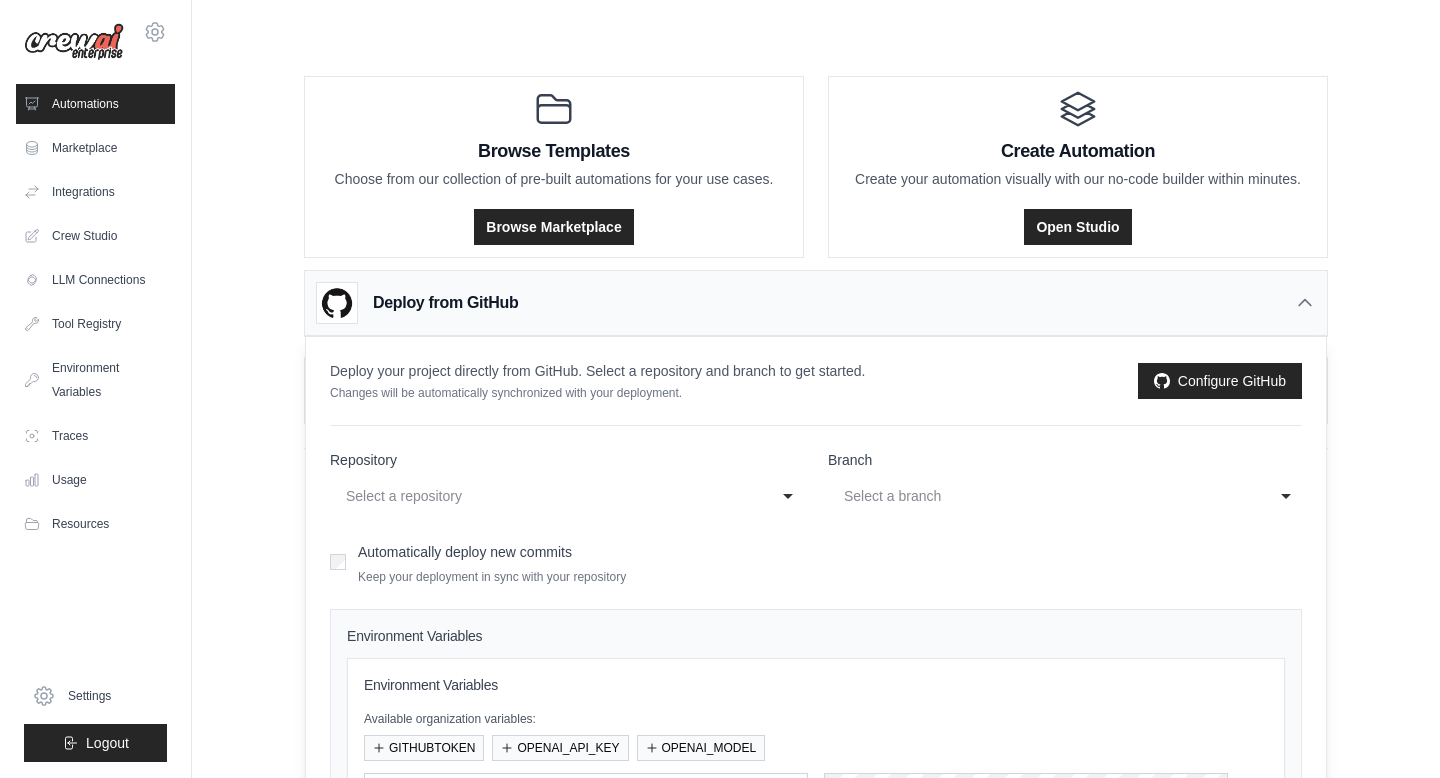 click on "Select a repository" at bounding box center [547, 496] 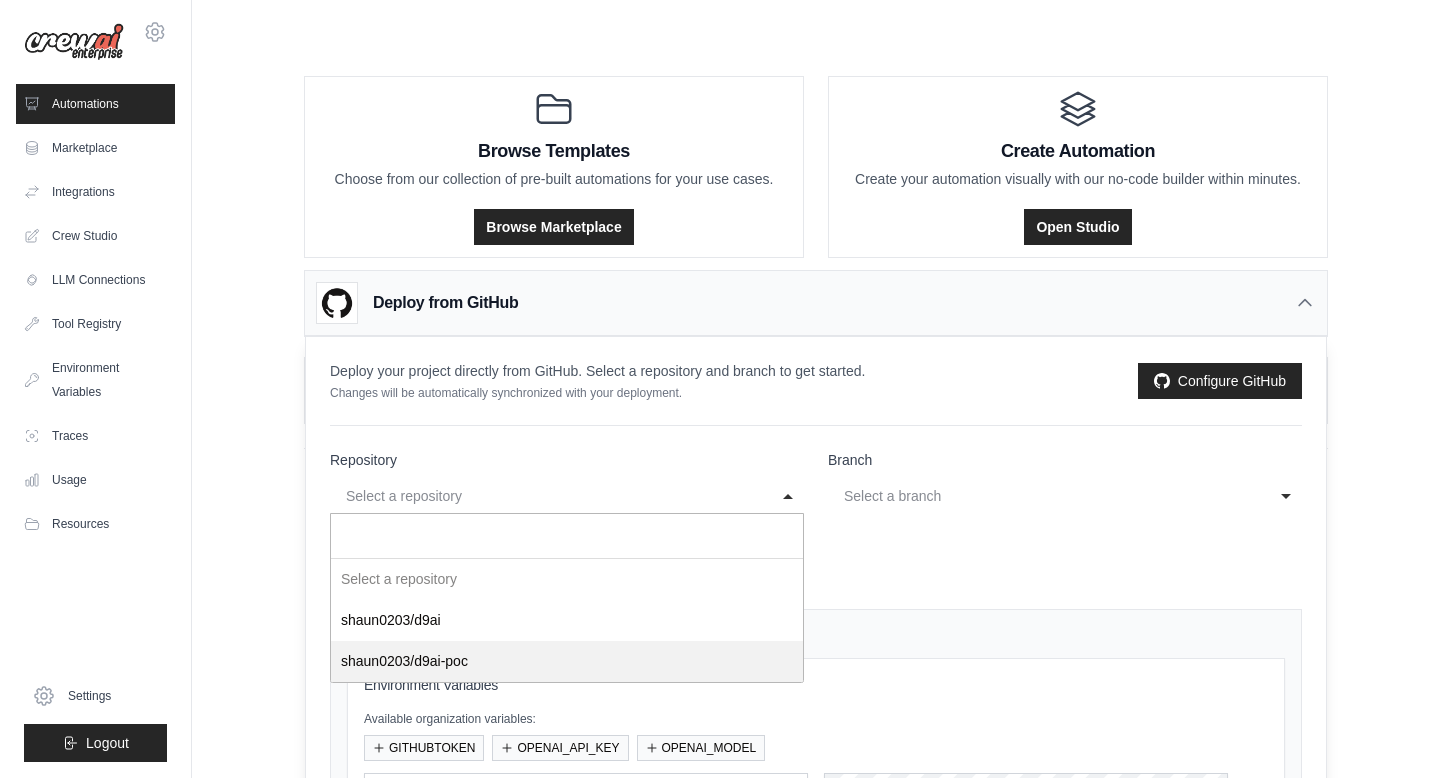 select on "**********" 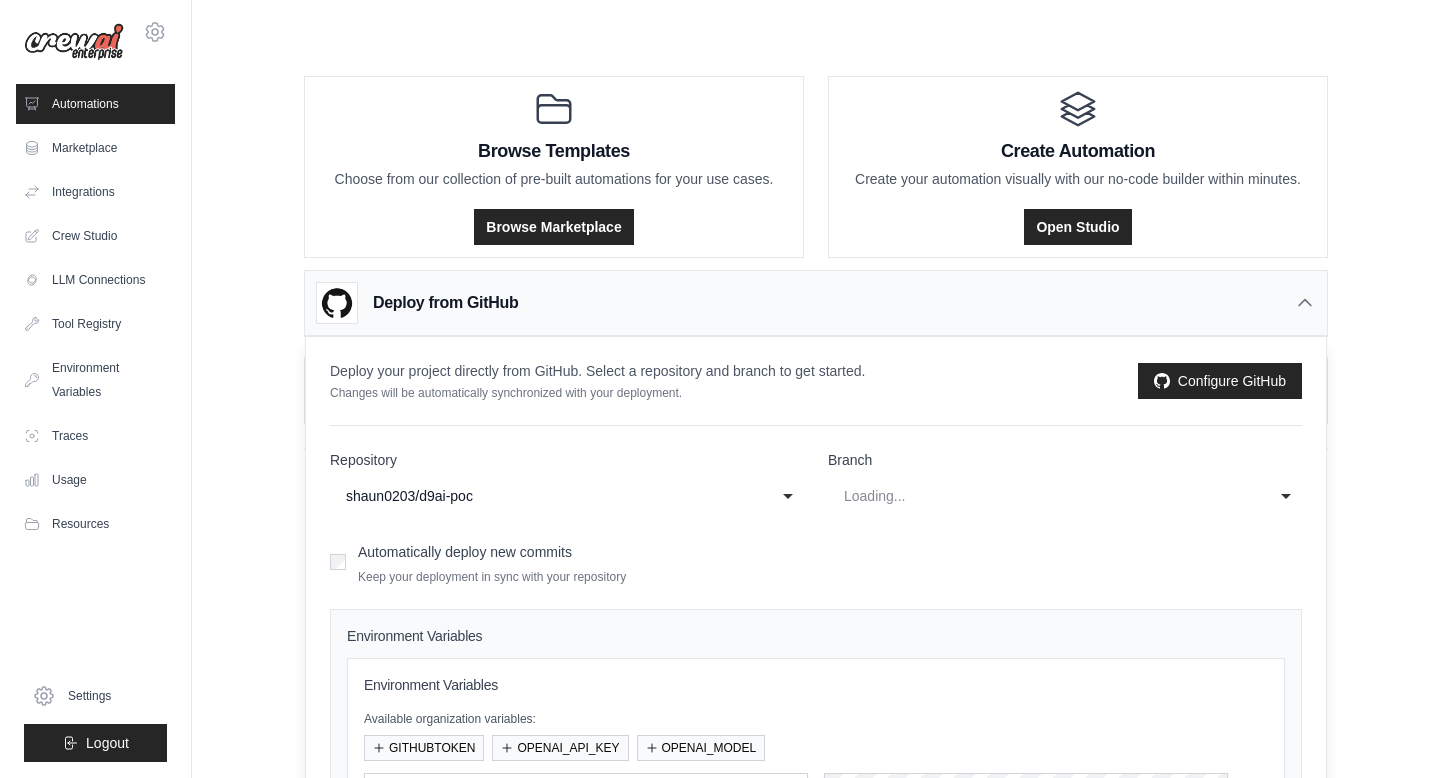 select on "******" 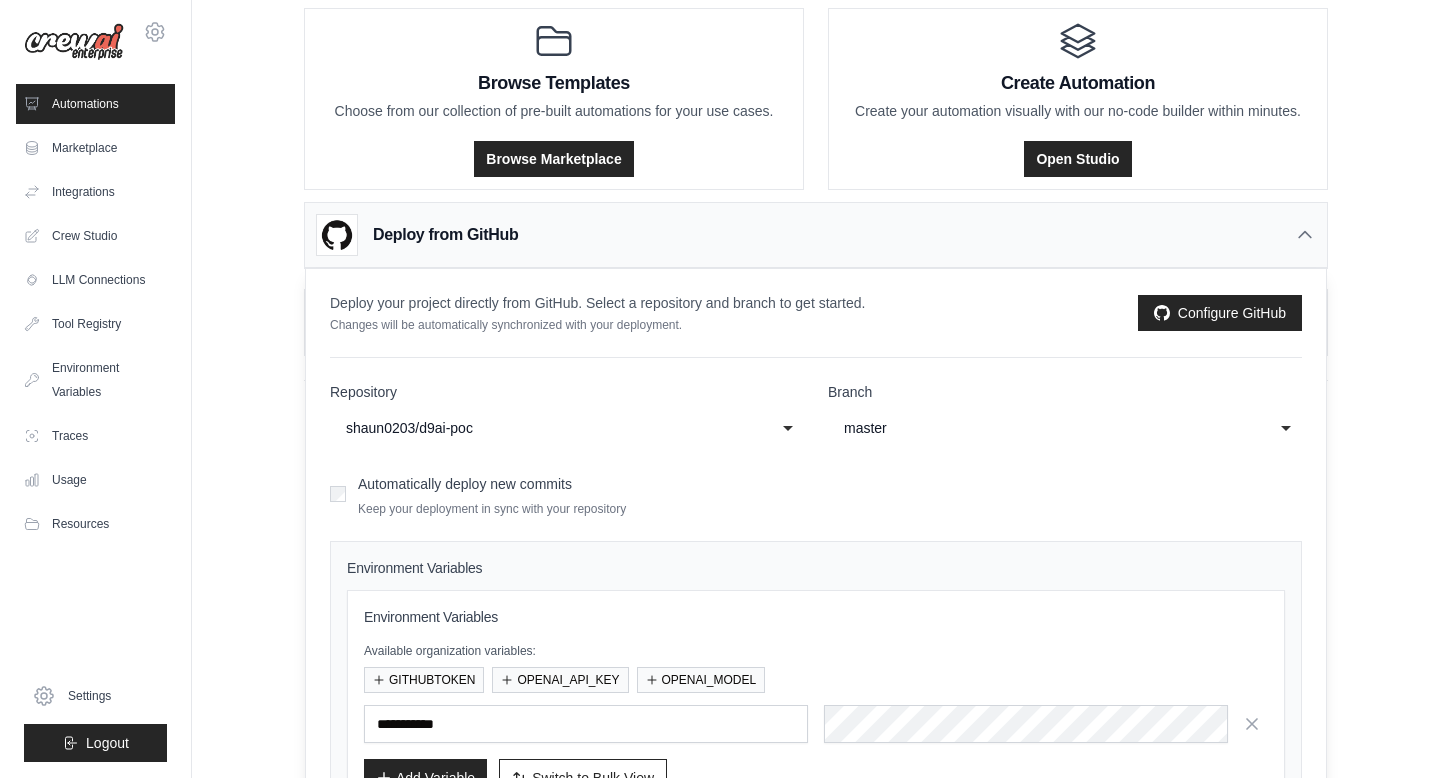 scroll, scrollTop: 153, scrollLeft: 0, axis: vertical 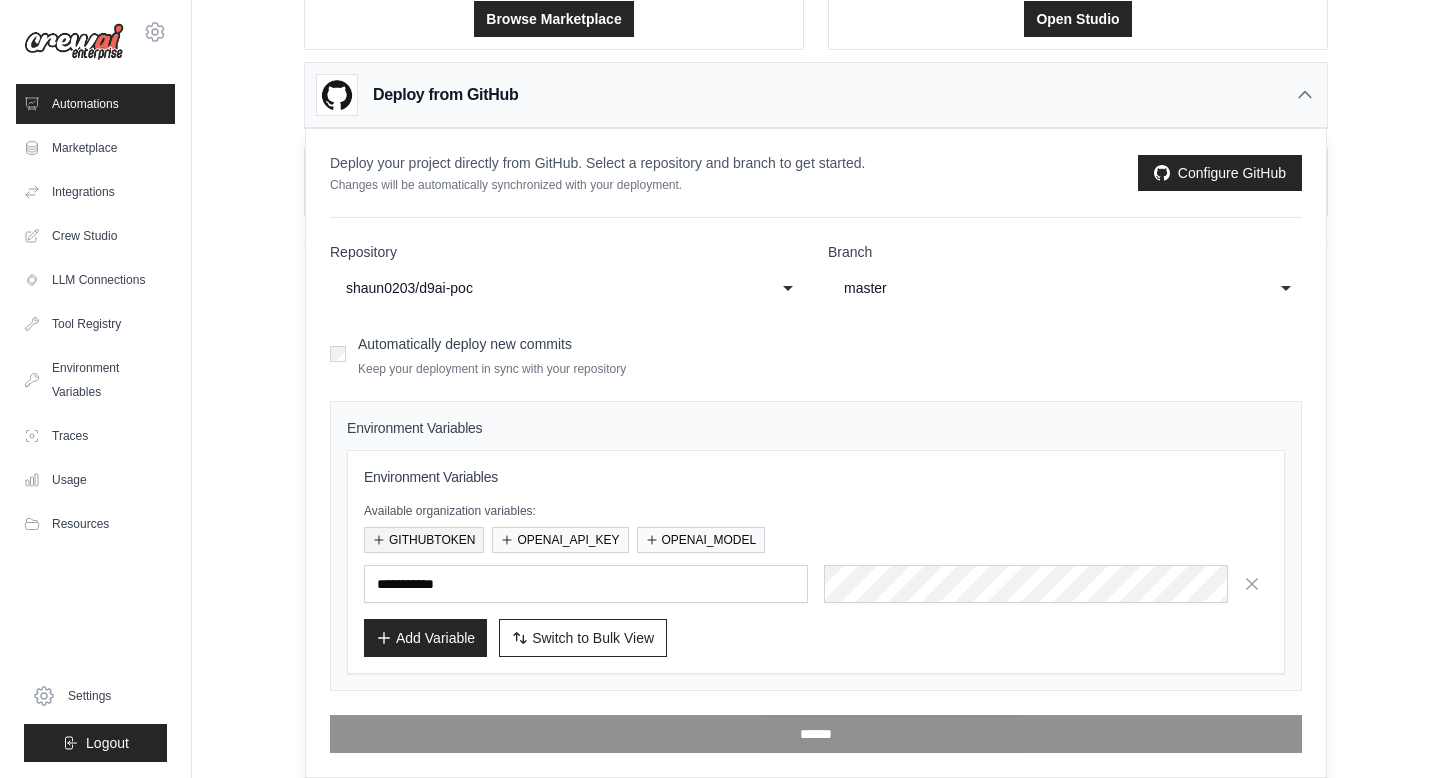 click on "GITHUBTOKEN" at bounding box center [424, 540] 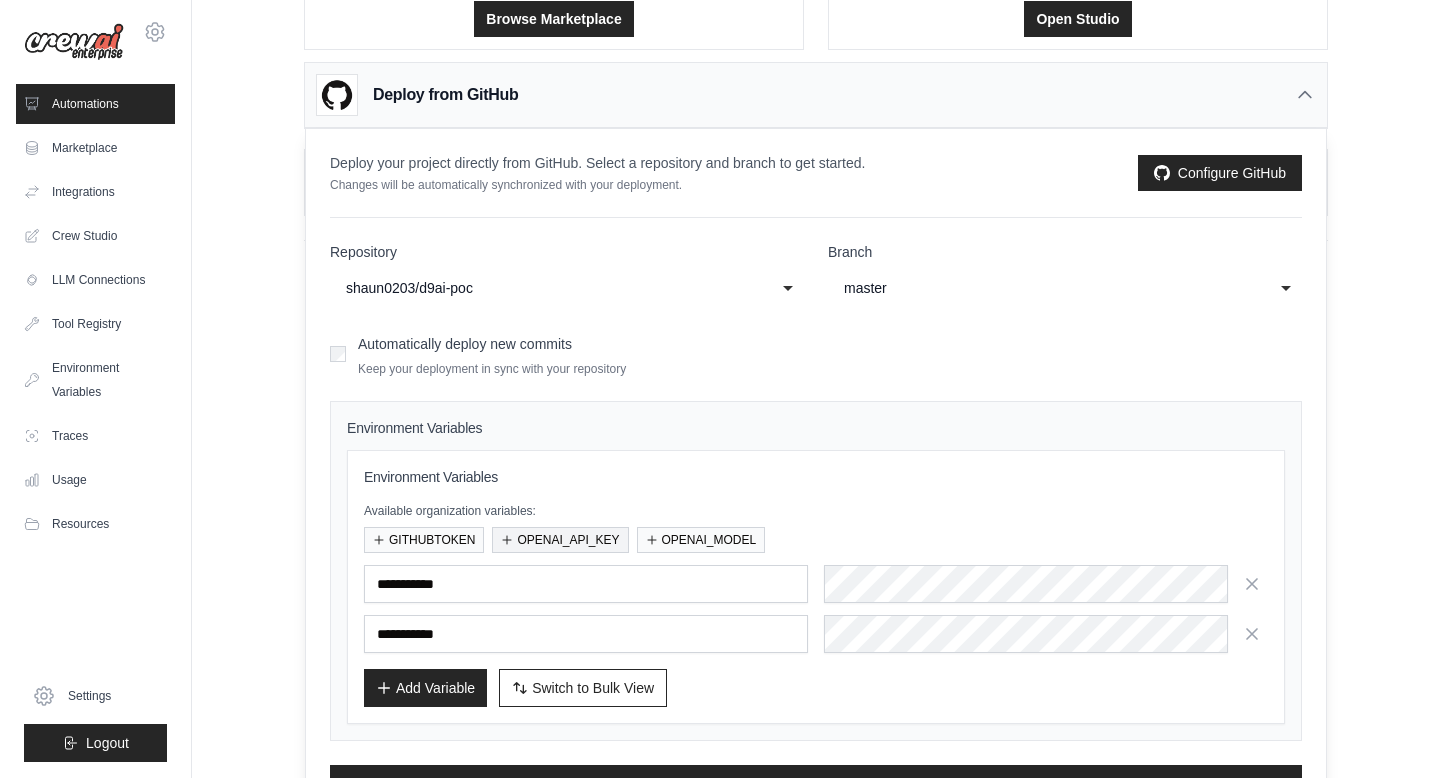 click on "OPENAI_API_KEY" at bounding box center [560, 540] 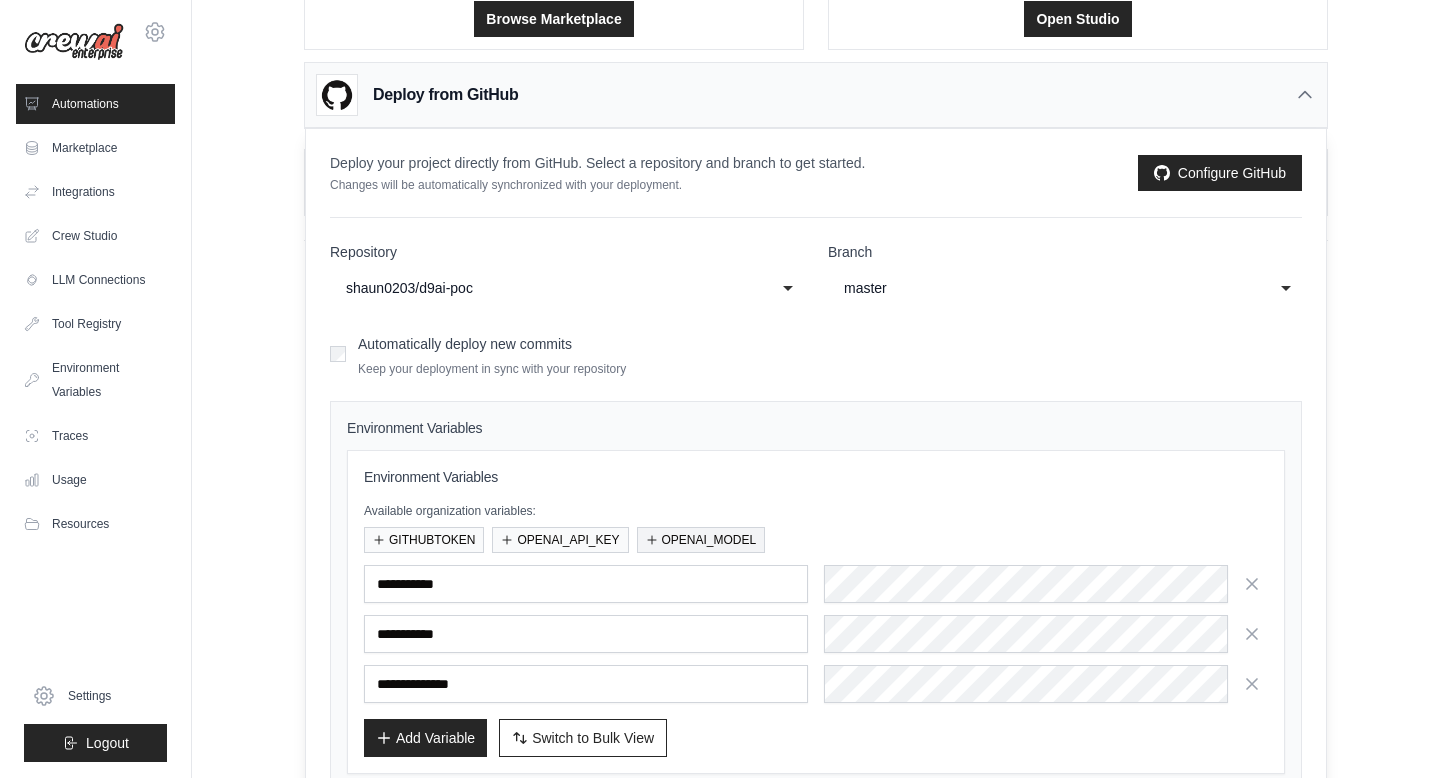 click on "OPENAI_MODEL" at bounding box center (701, 540) 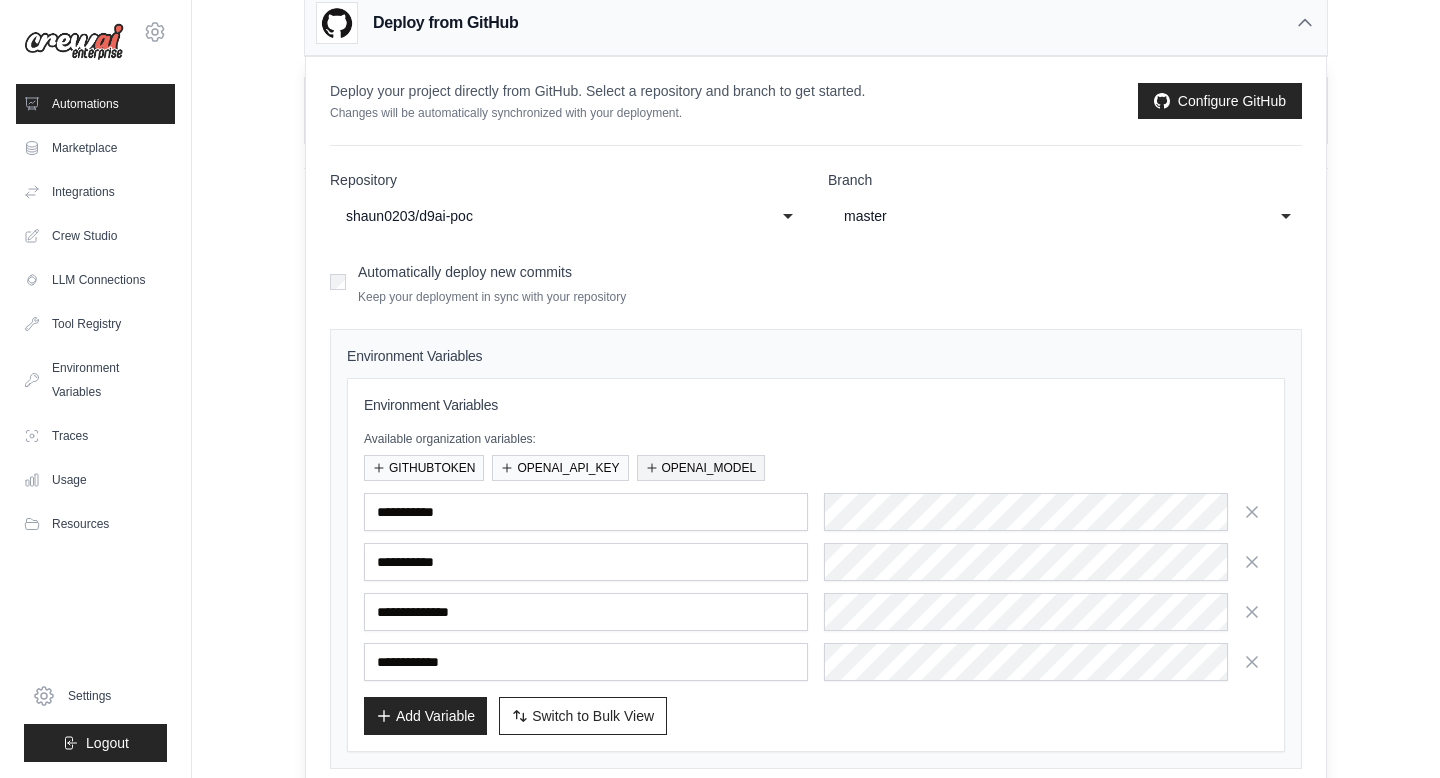 scroll, scrollTop: 296, scrollLeft: 0, axis: vertical 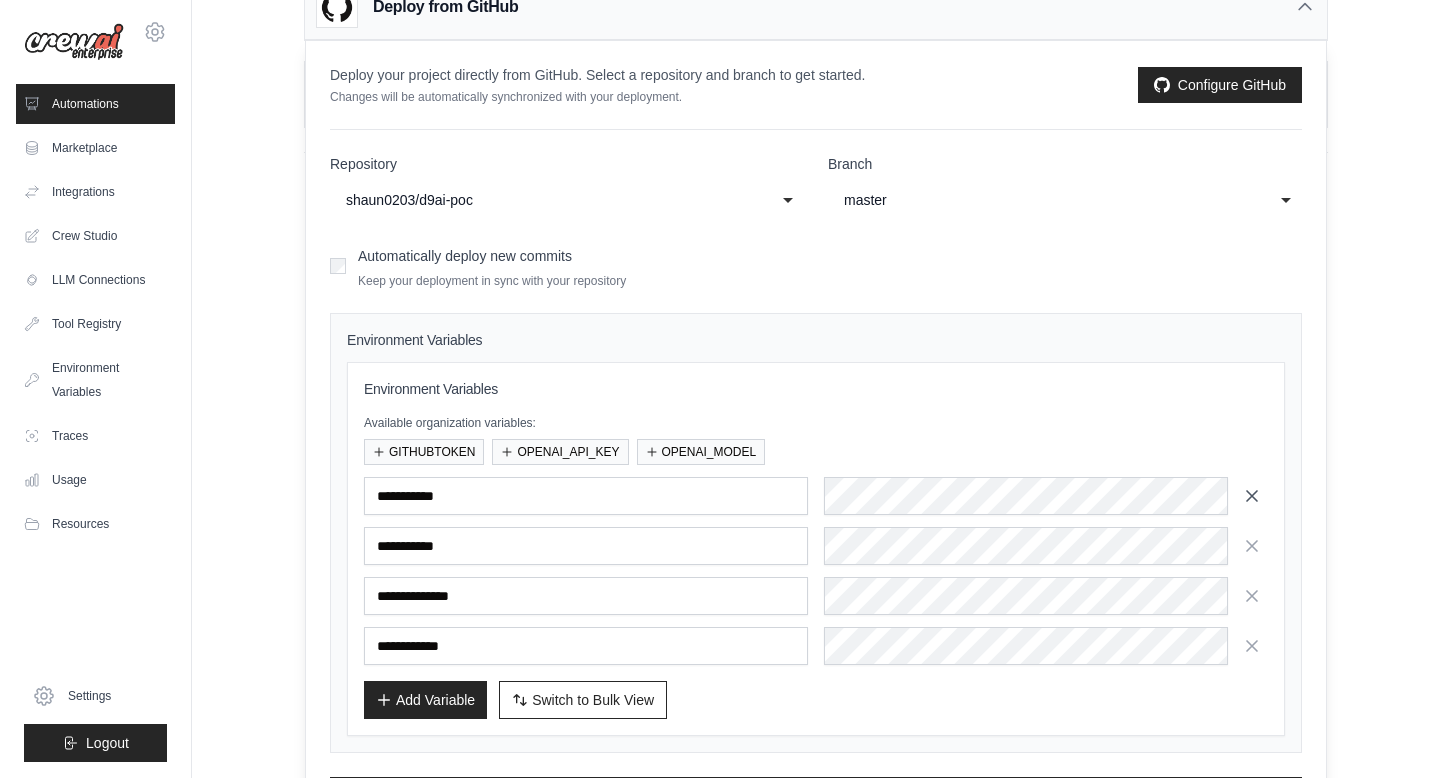 click 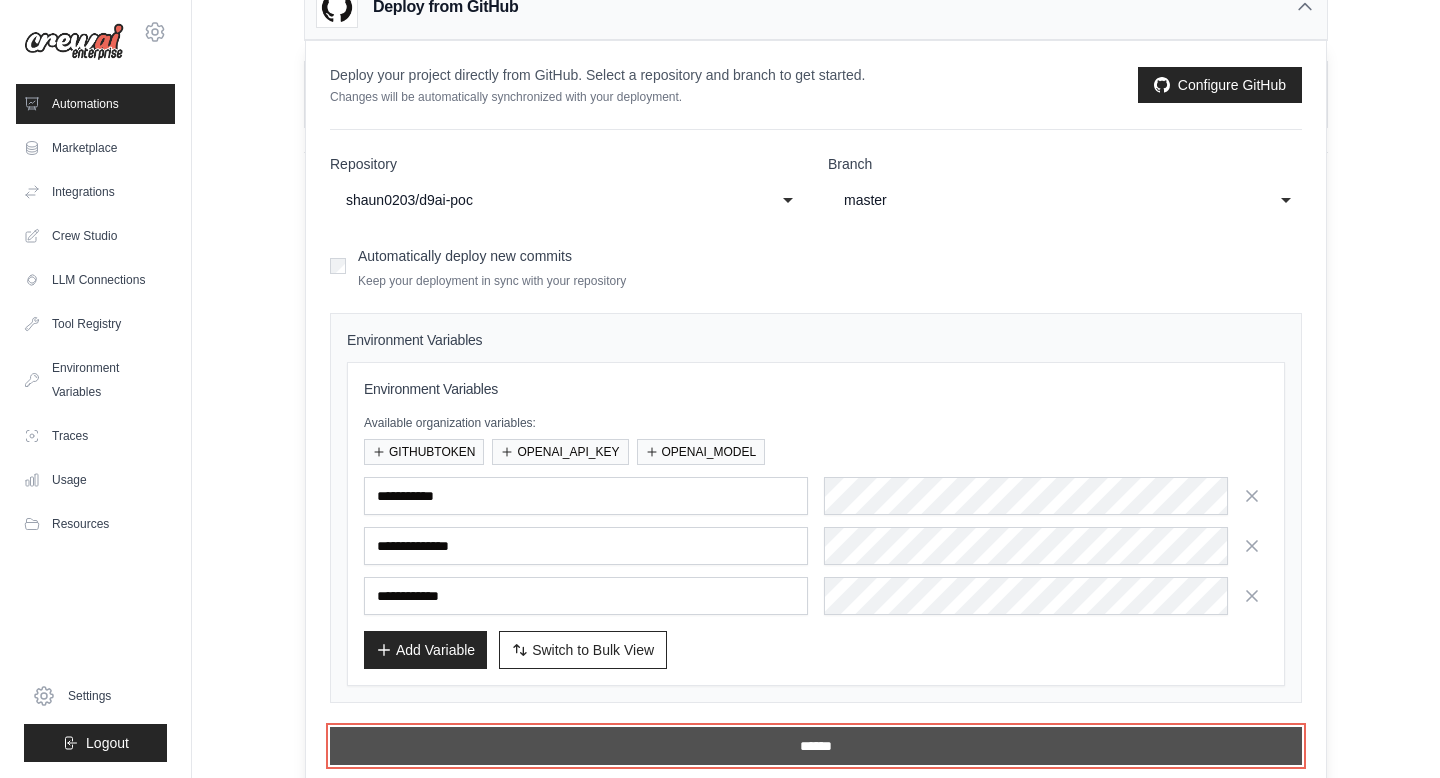 click on "******" at bounding box center (816, 746) 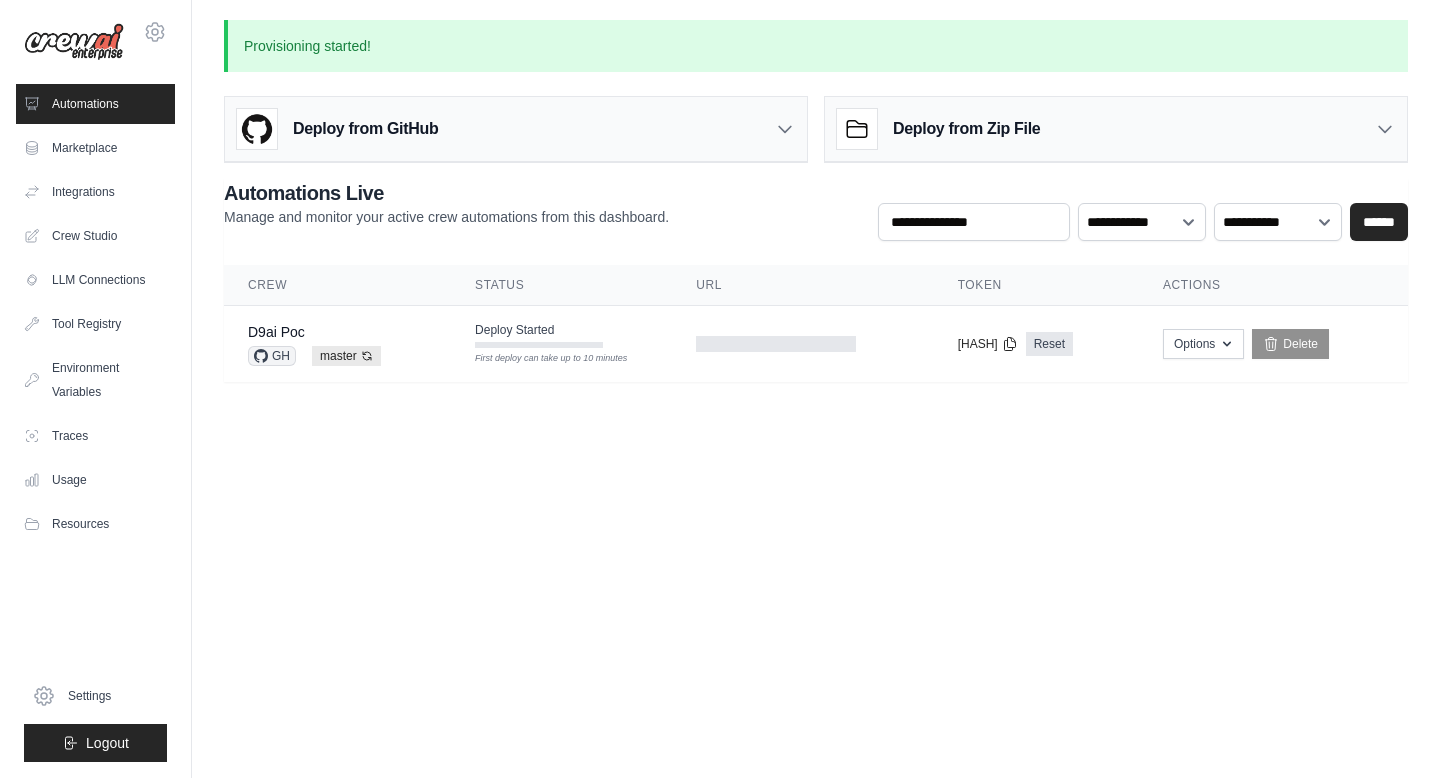 scroll, scrollTop: 0, scrollLeft: 0, axis: both 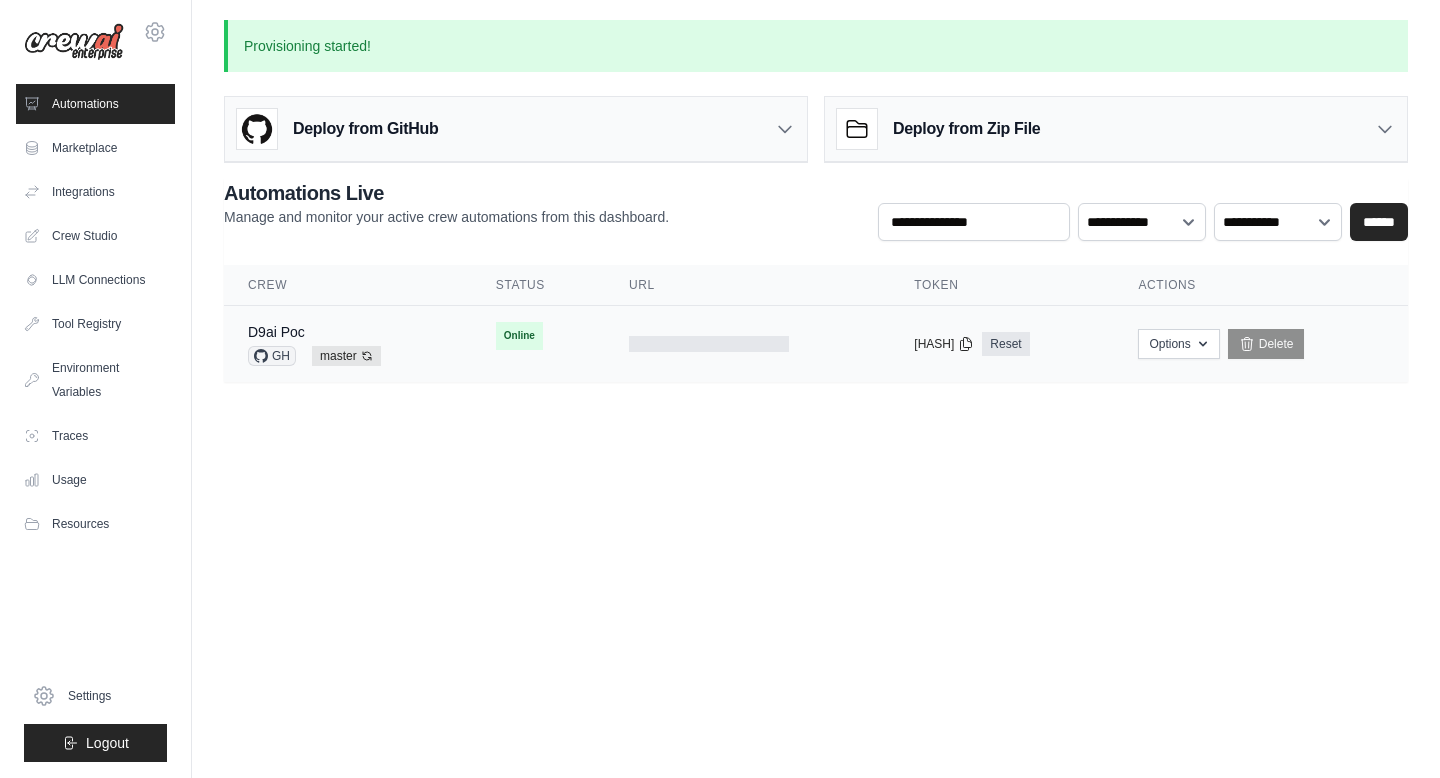 click on "D9ai Poc
GH
master
Auto-deploy enabled" at bounding box center [348, 344] 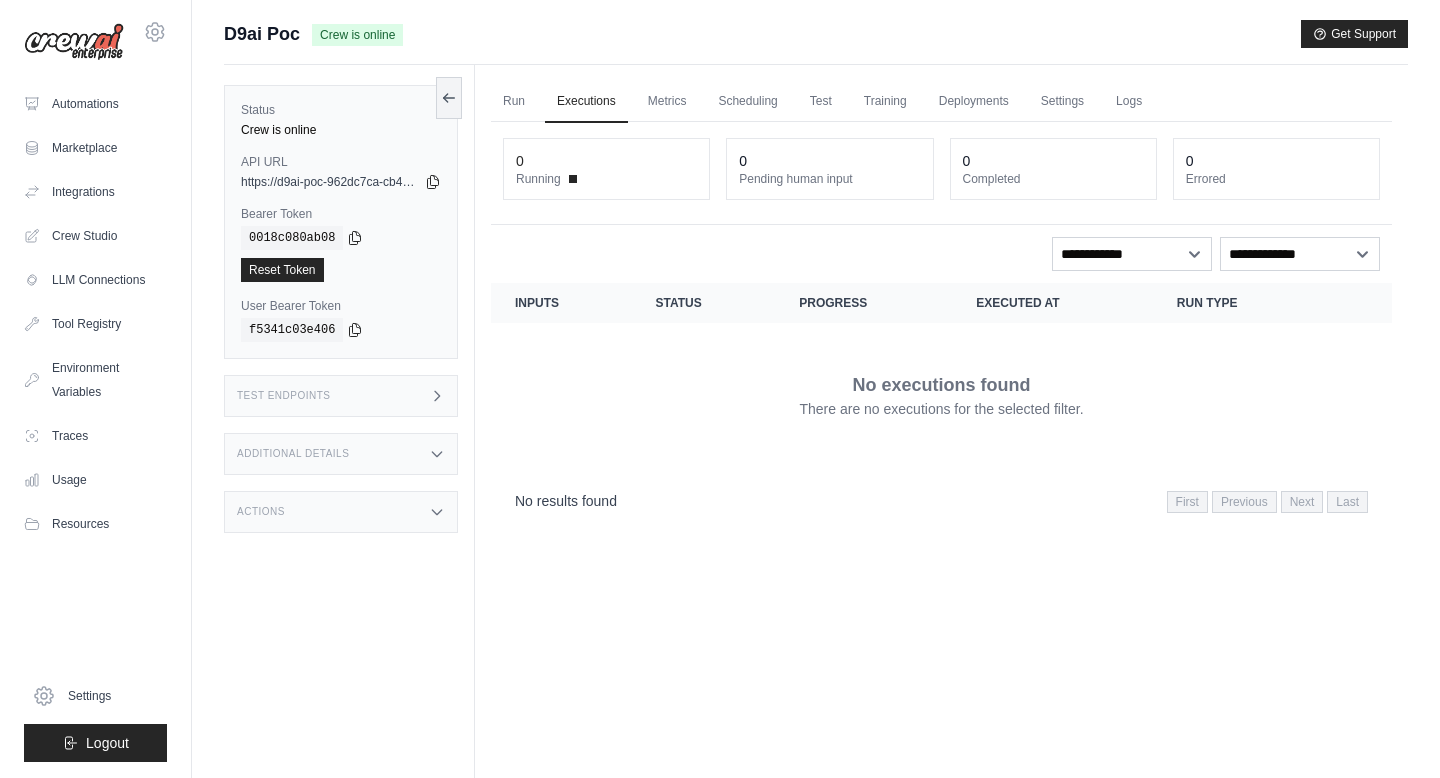 scroll, scrollTop: 0, scrollLeft: 0, axis: both 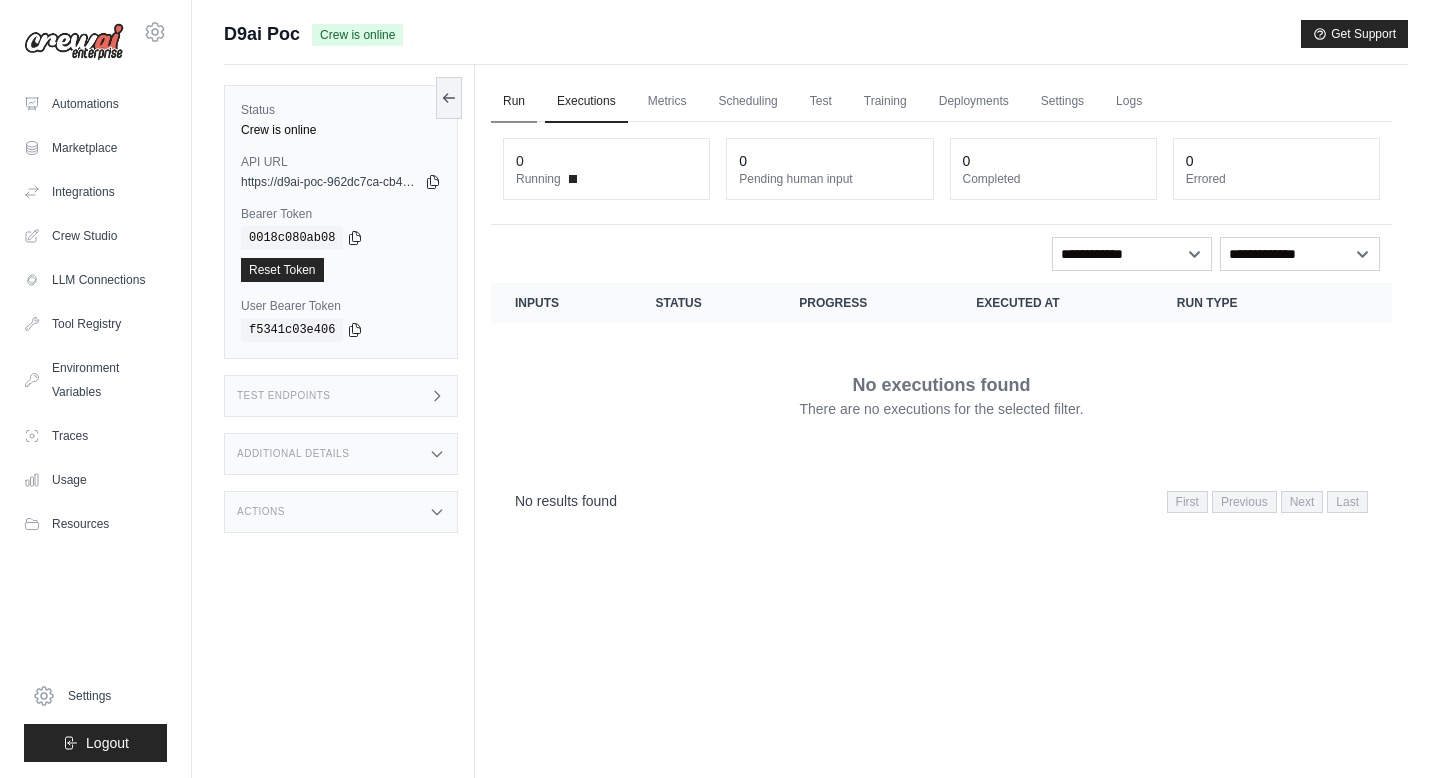click on "Run" at bounding box center (514, 102) 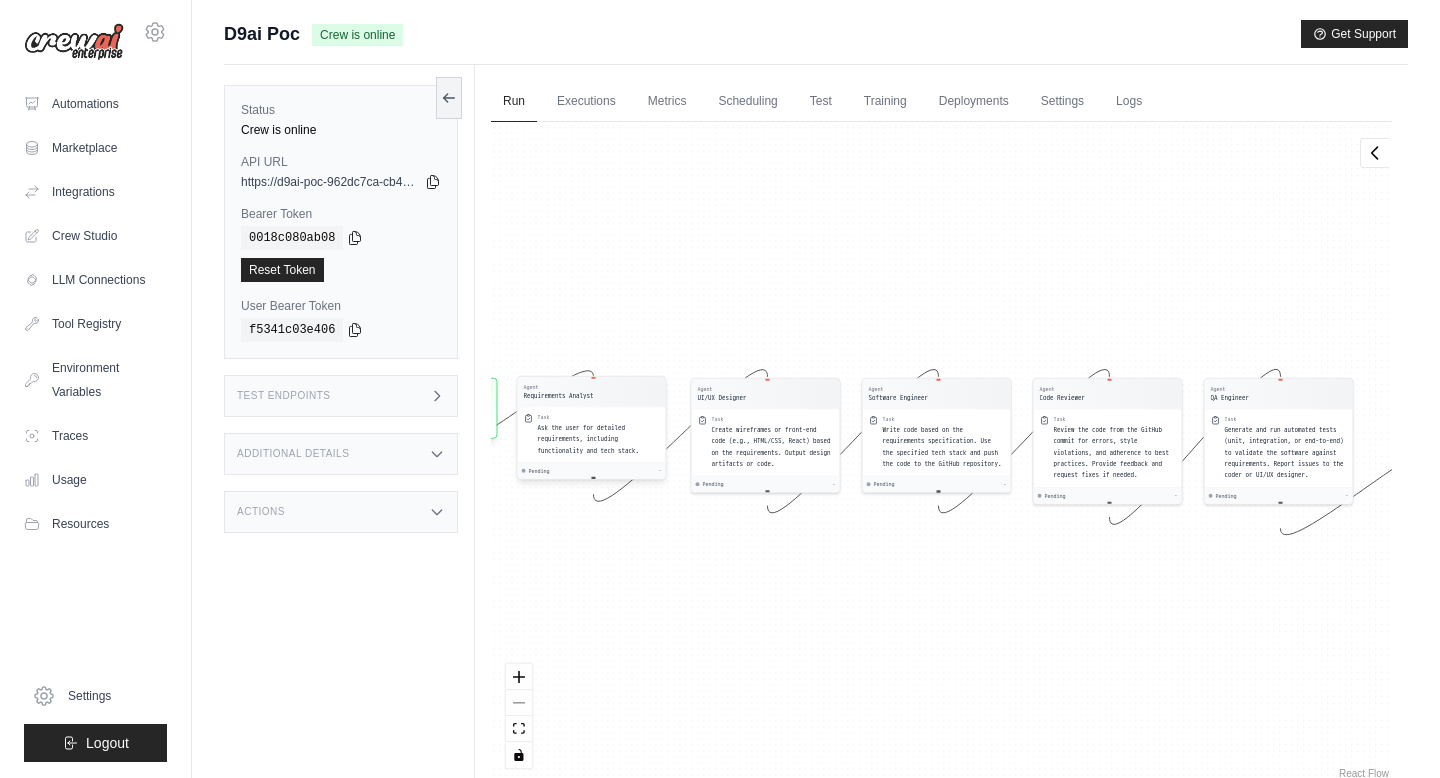 click on "Ask the user for detailed requirements, including functionality and tech stack." at bounding box center [589, 438] 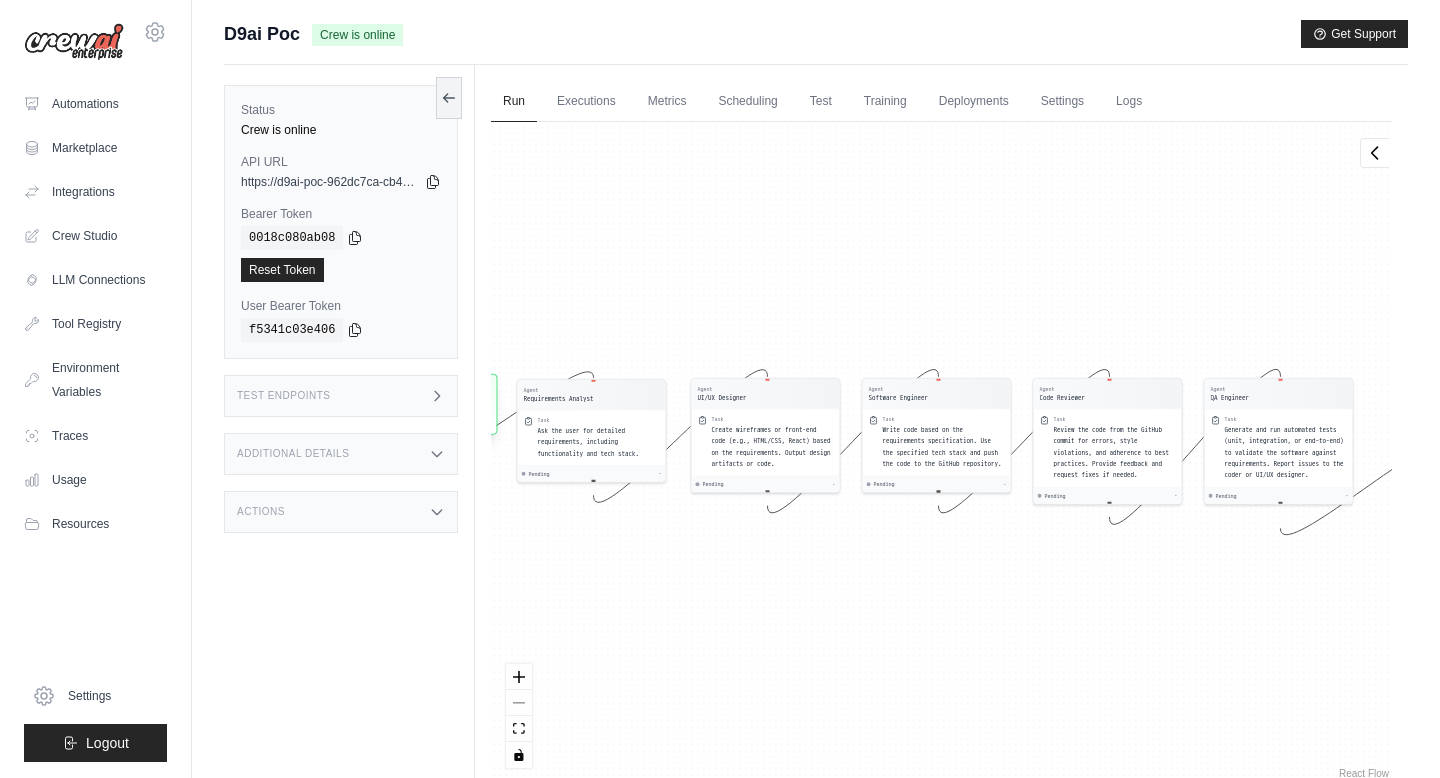 click on "Inputs Run Automation" at bounding box center [446, 404] 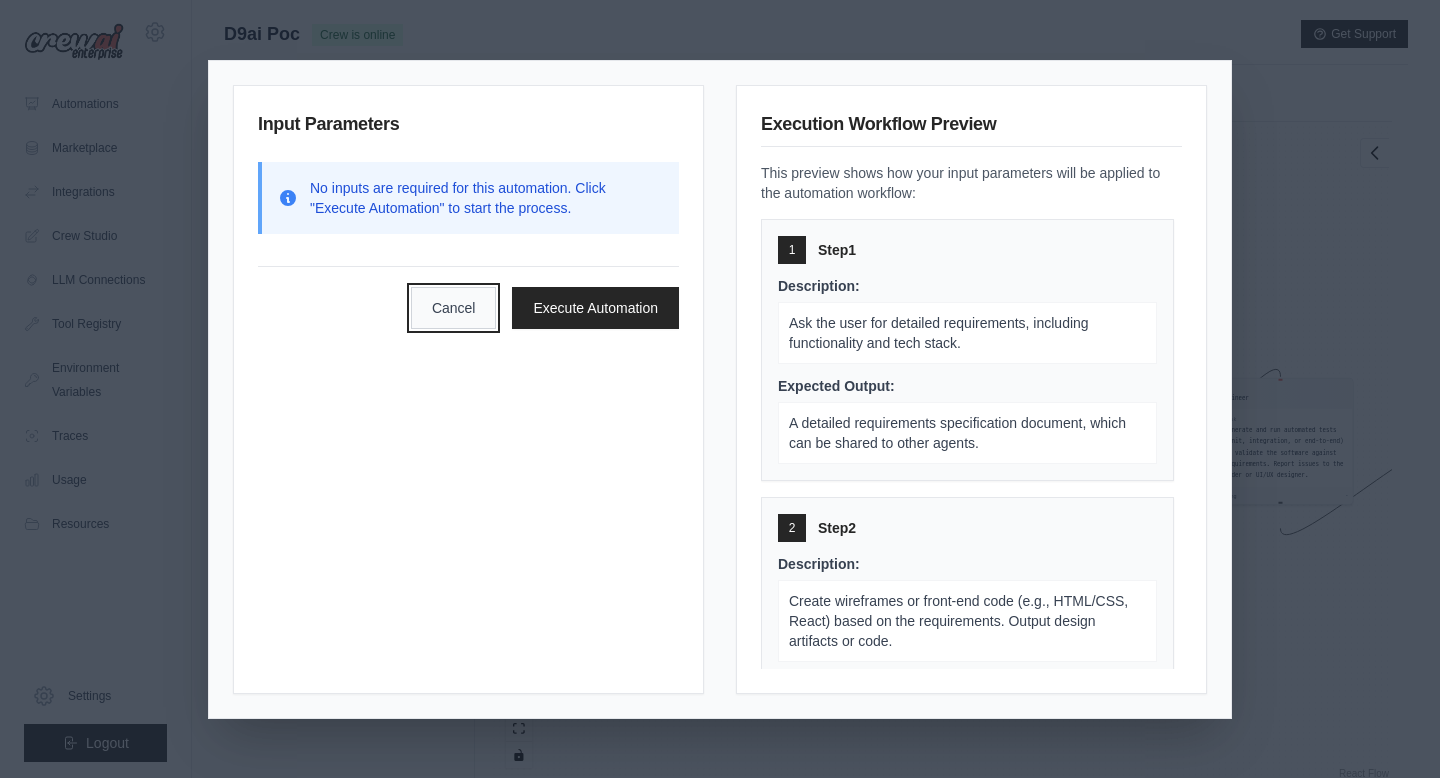 click on "Cancel" at bounding box center [454, 308] 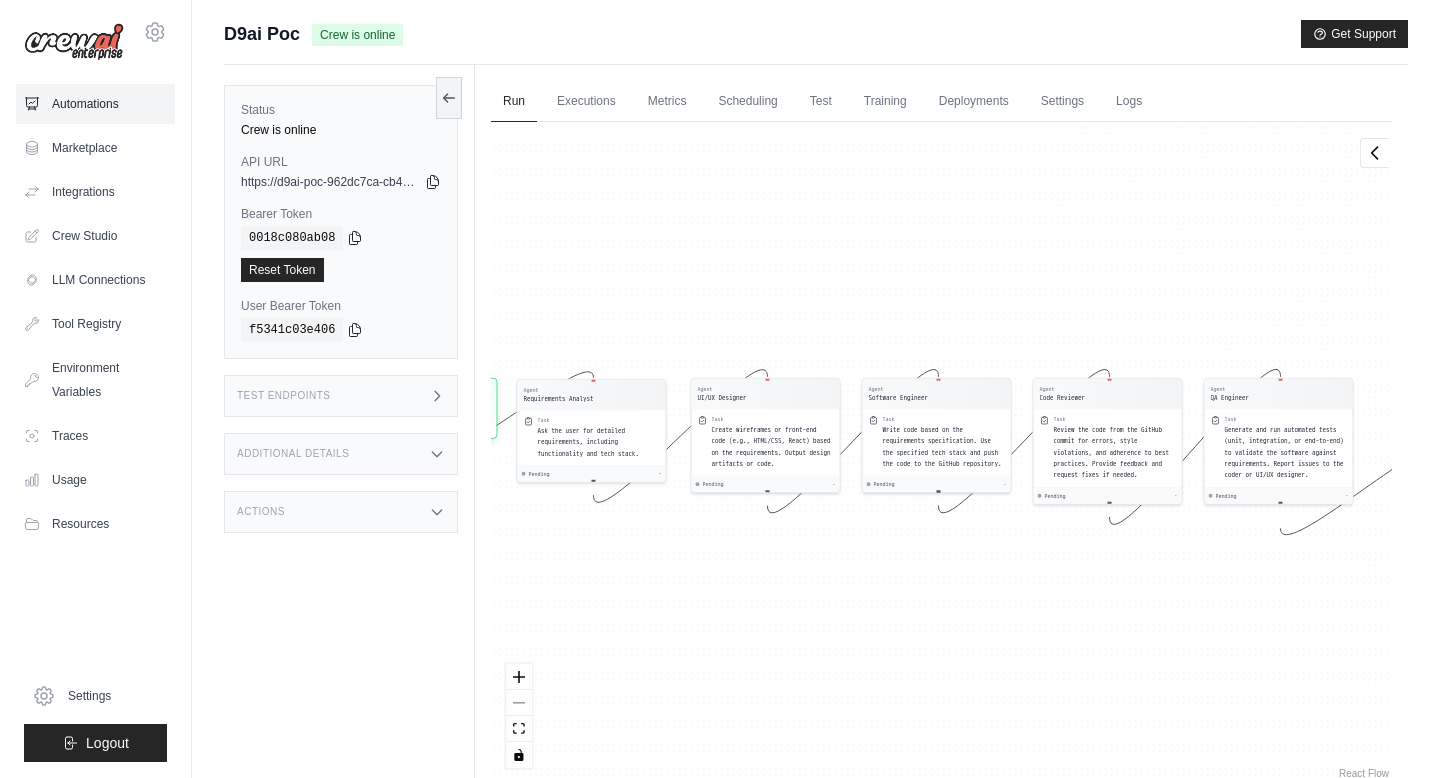 click on "Automations" at bounding box center (95, 104) 